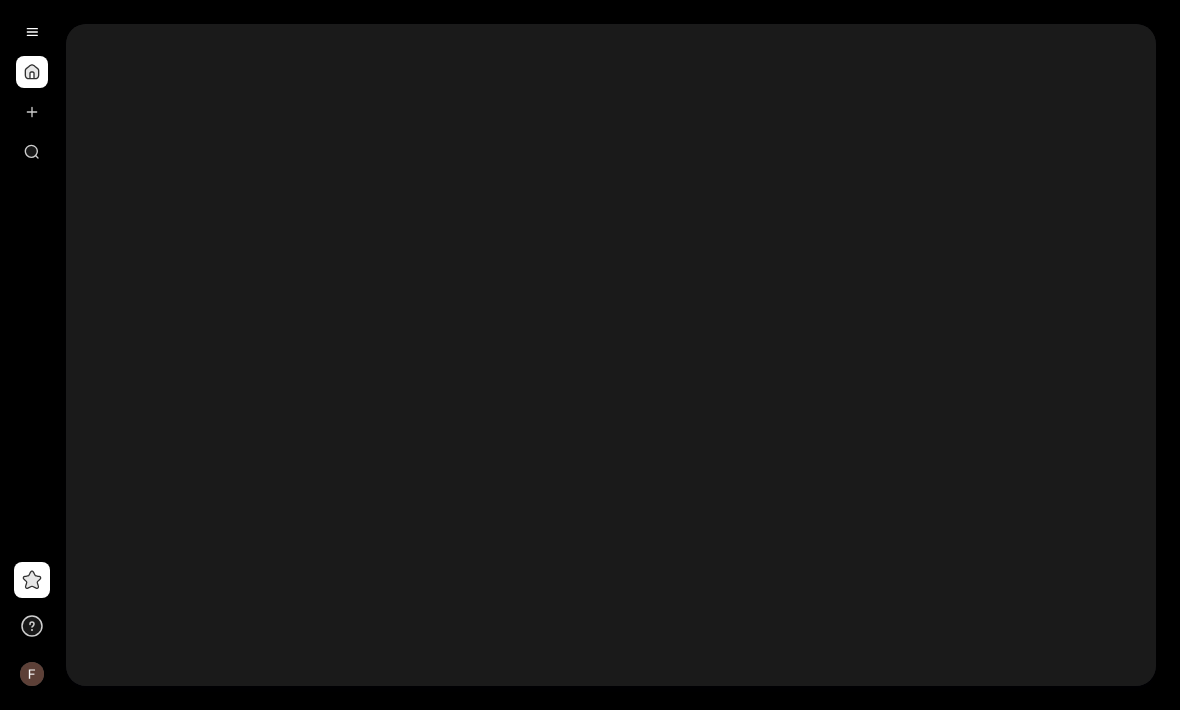 scroll, scrollTop: 0, scrollLeft: 0, axis: both 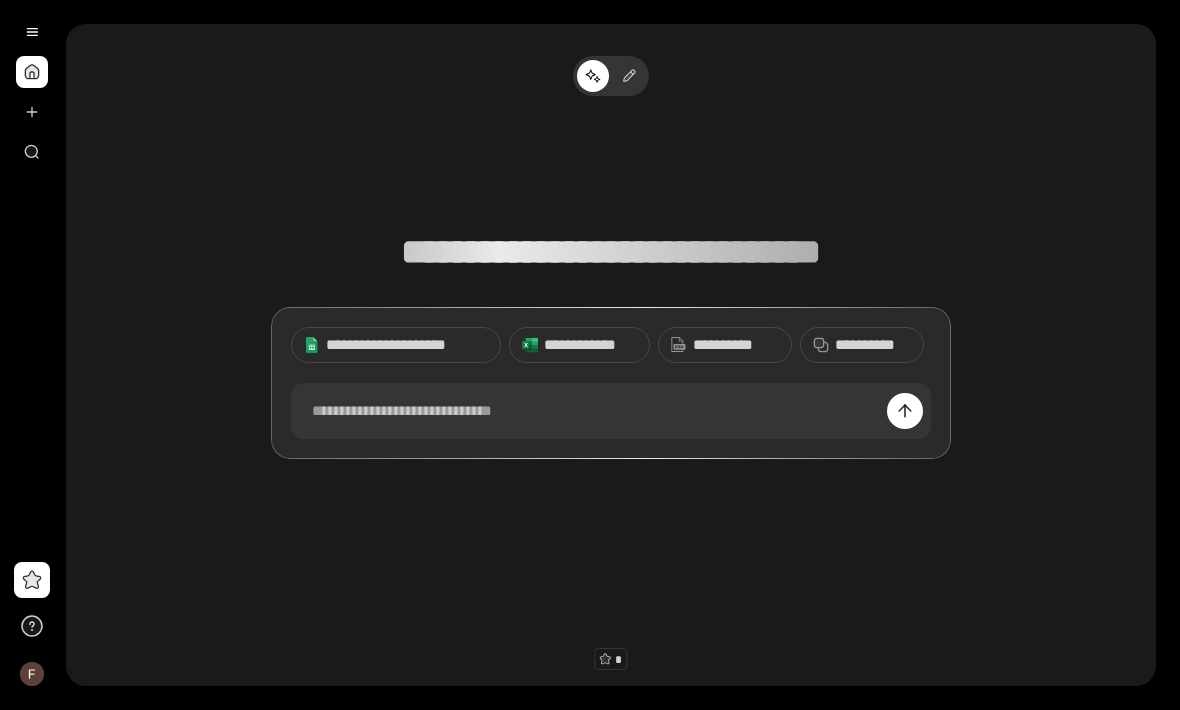 click at bounding box center (32, 32) 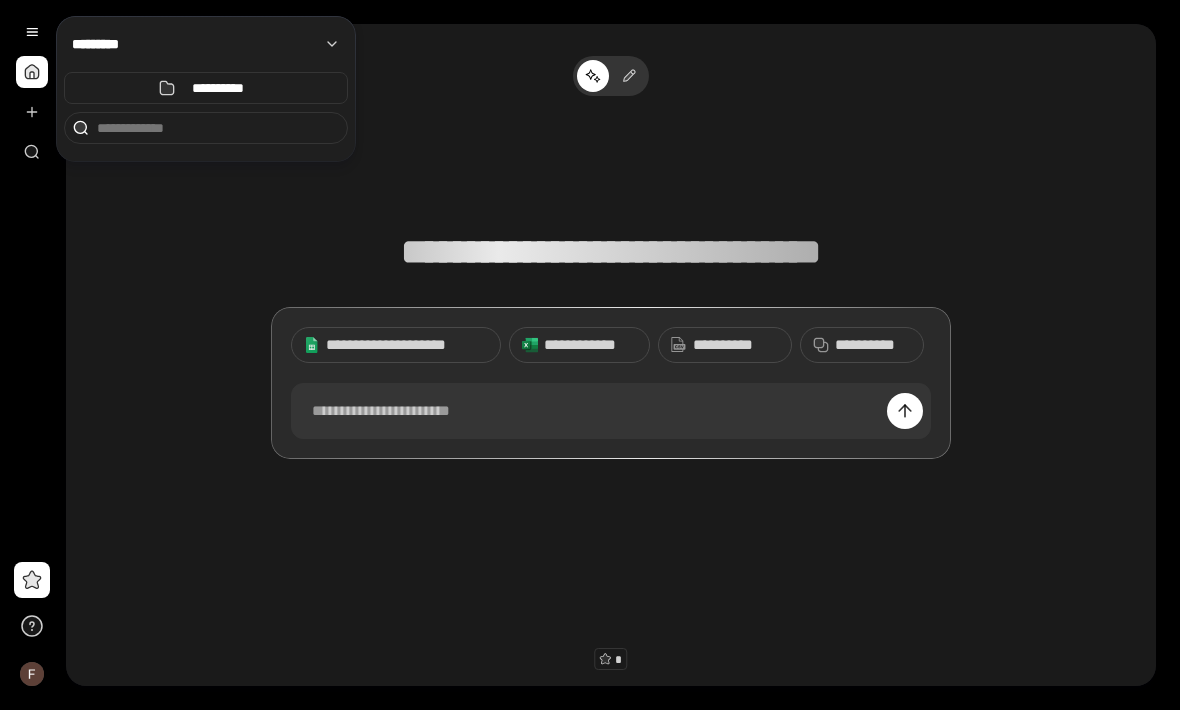 click on "**********" at bounding box center (611, 293) 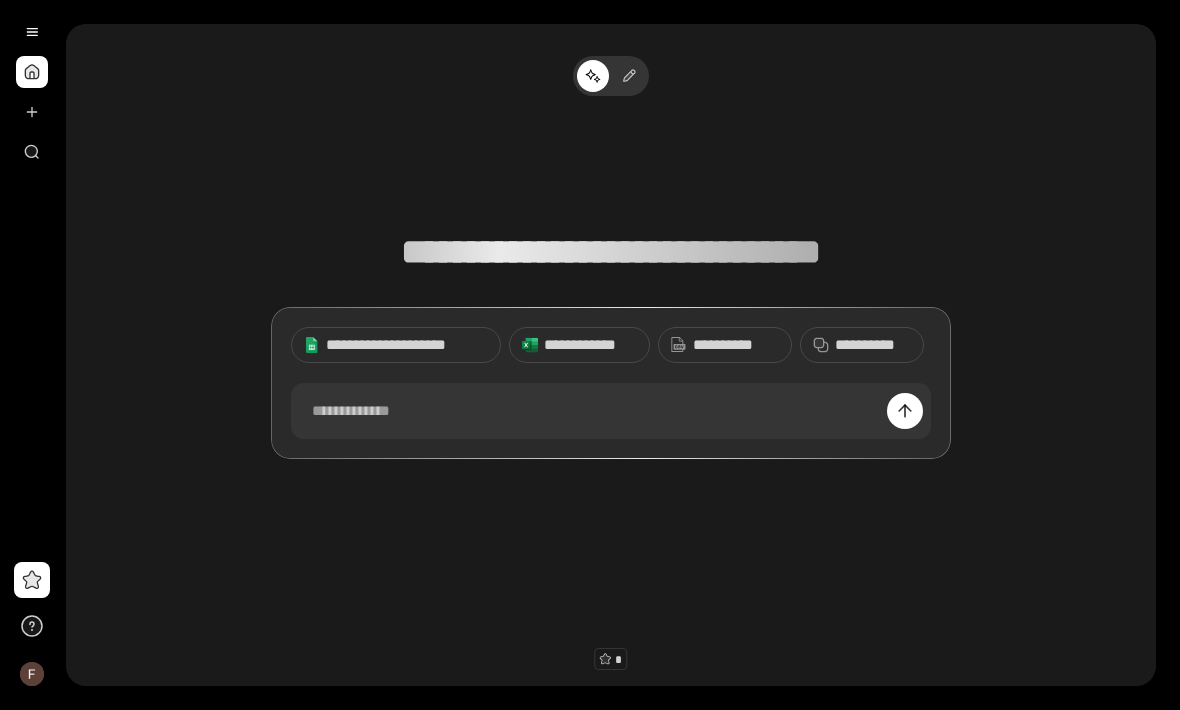 scroll, scrollTop: 15, scrollLeft: 0, axis: vertical 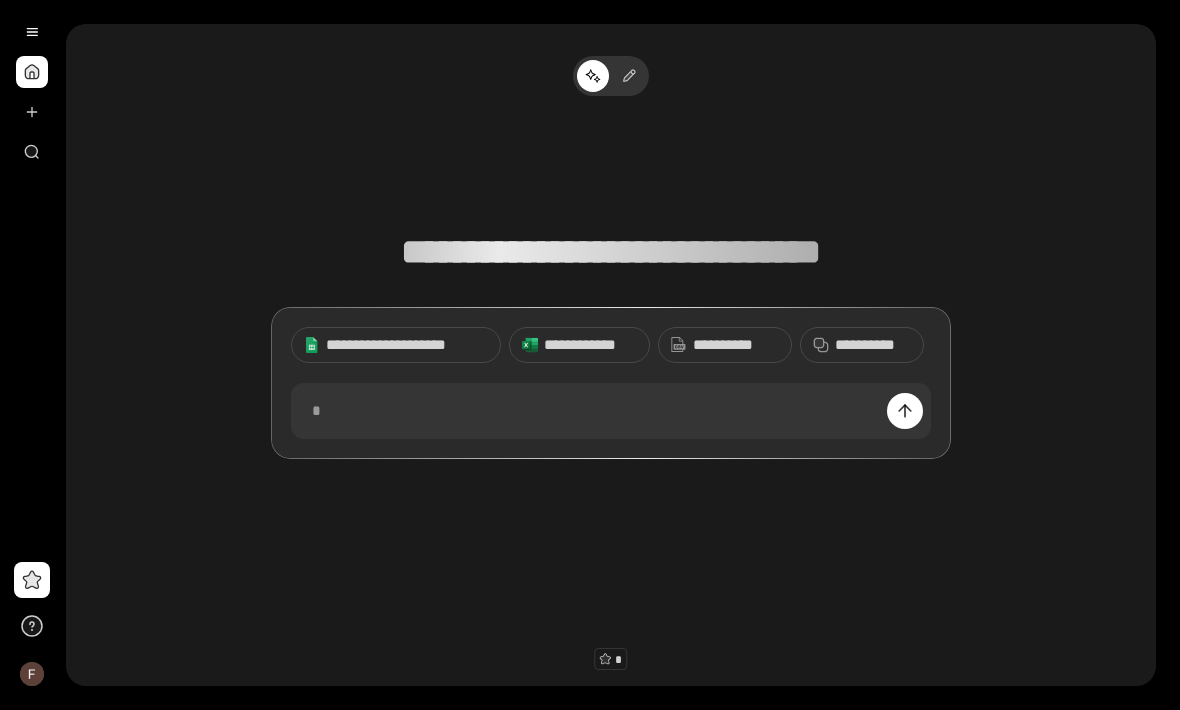 click at bounding box center [32, 112] 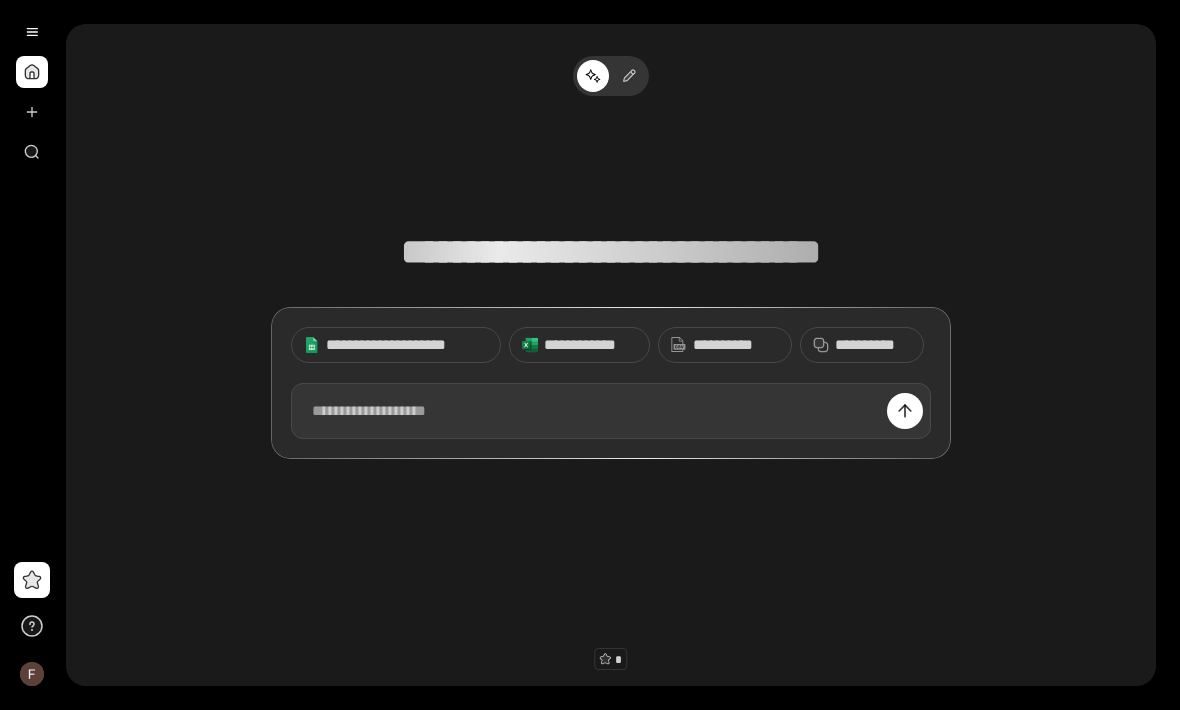 click at bounding box center (611, 411) 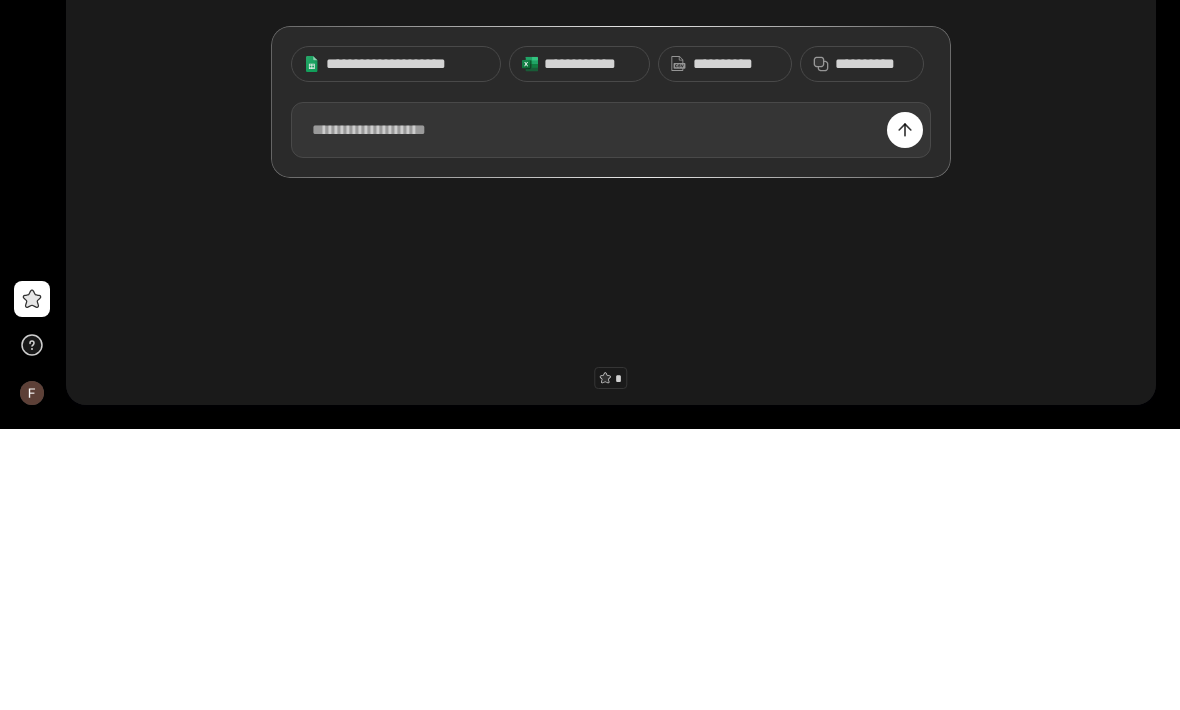 click at bounding box center (611, 411) 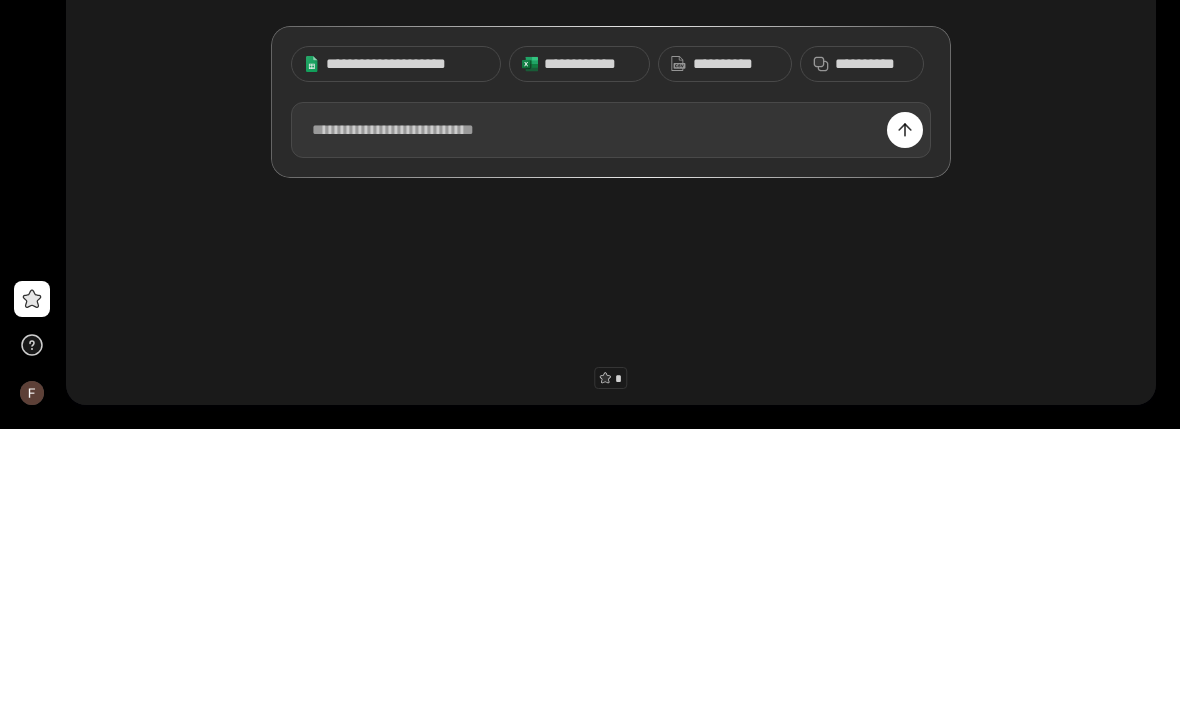 paste 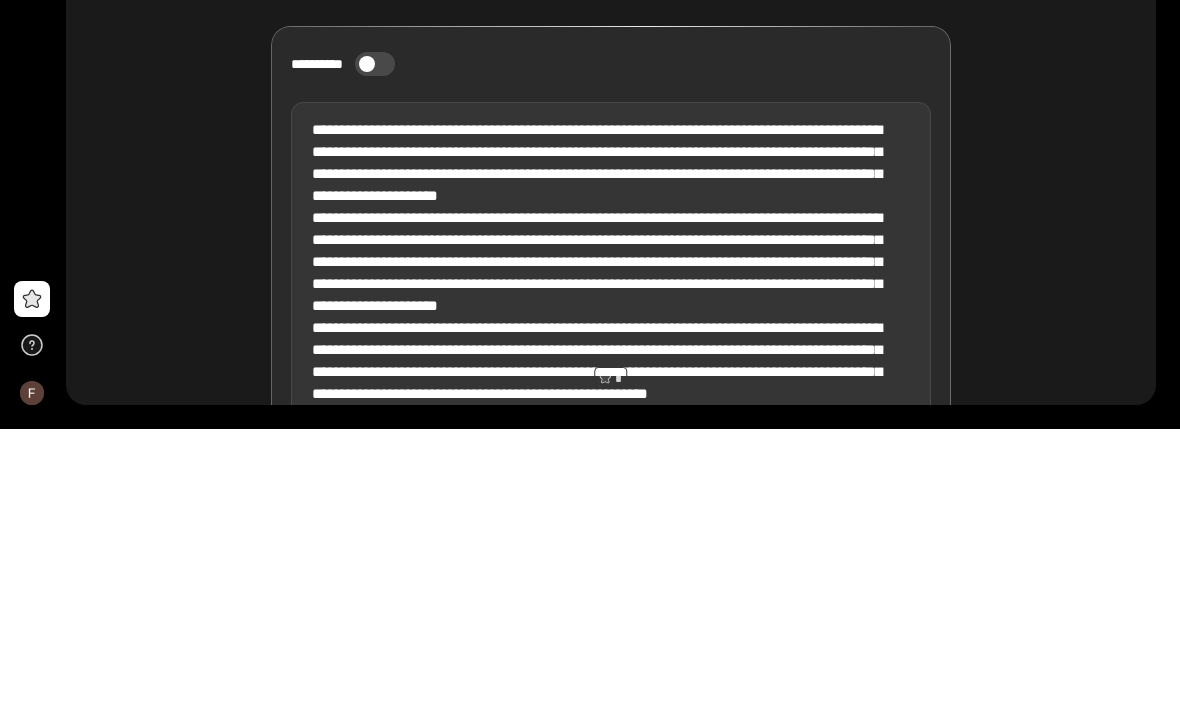 type 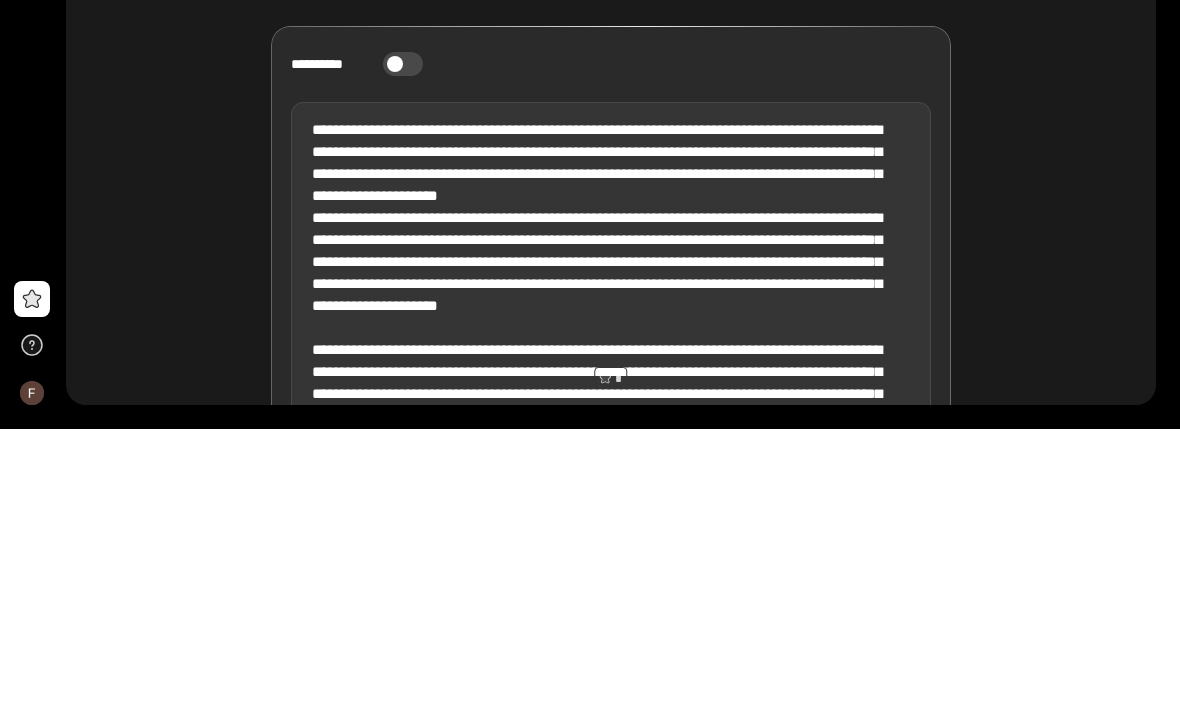 scroll, scrollTop: 566, scrollLeft: 0, axis: vertical 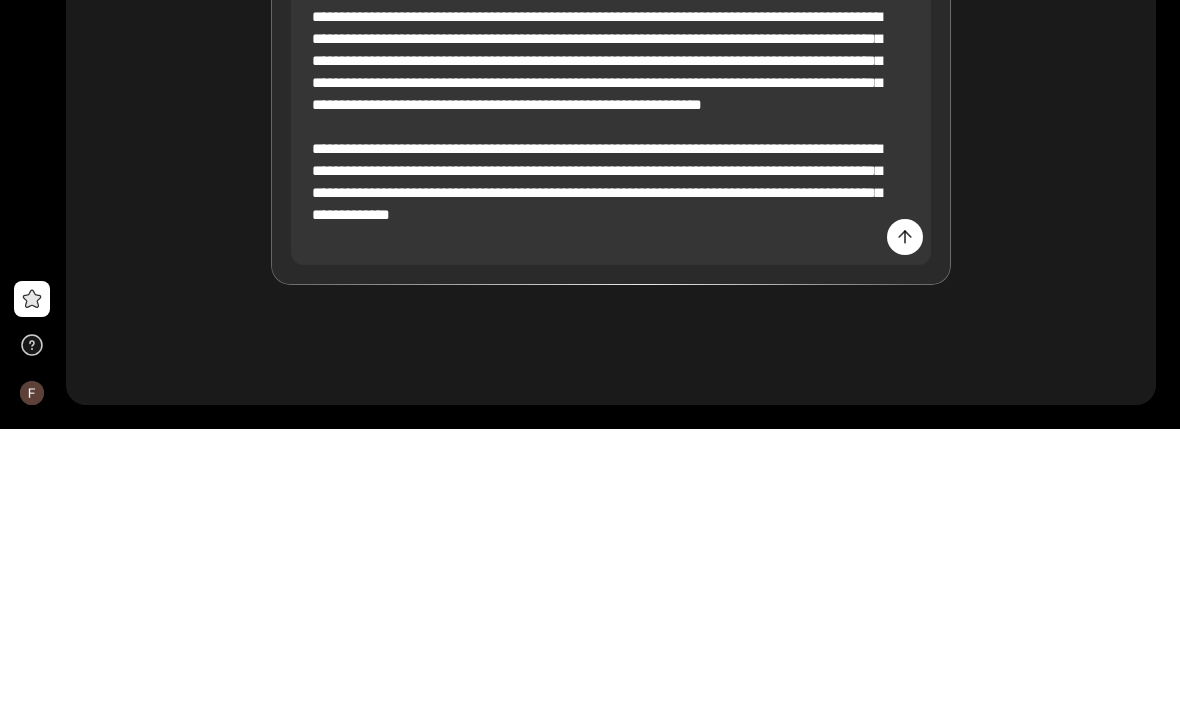 click at bounding box center (905, 518) 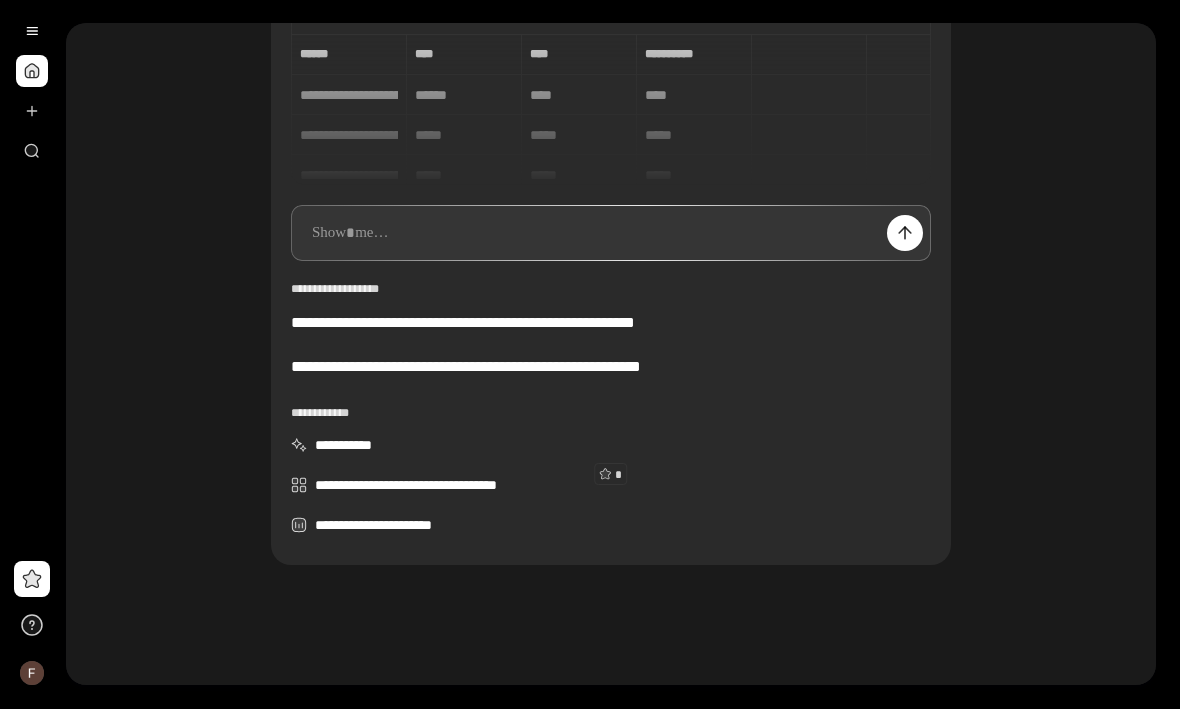 scroll, scrollTop: 197, scrollLeft: 0, axis: vertical 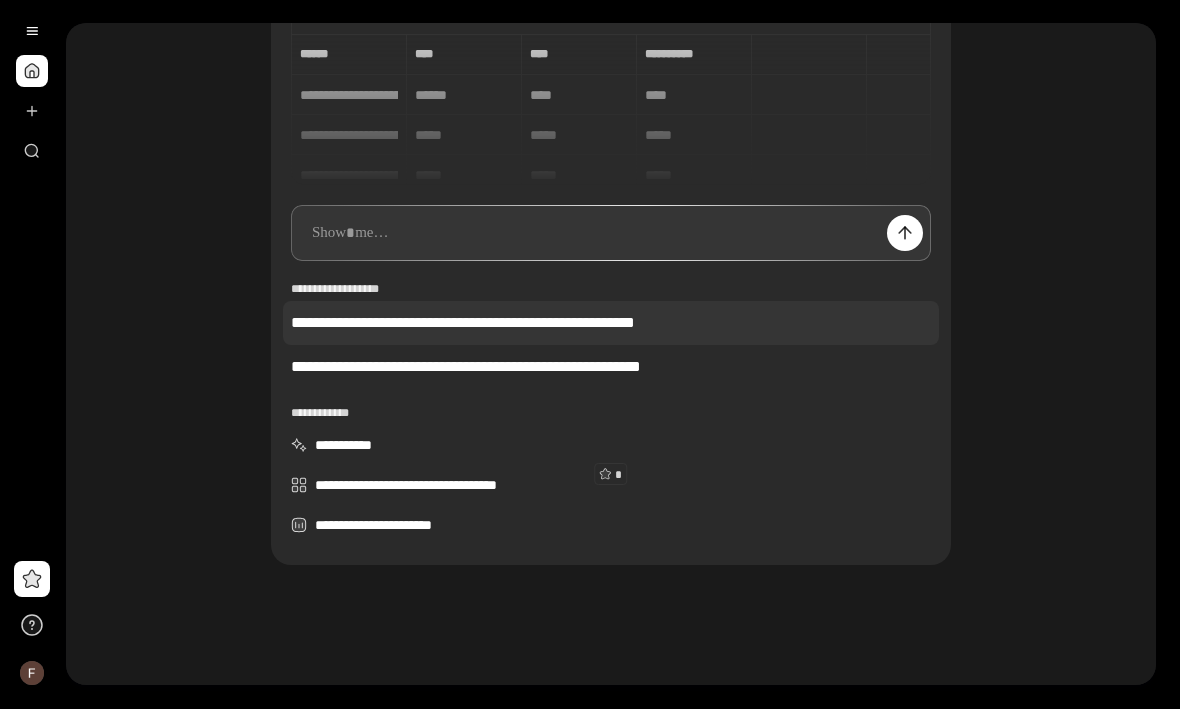 click on "**********" at bounding box center [611, 324] 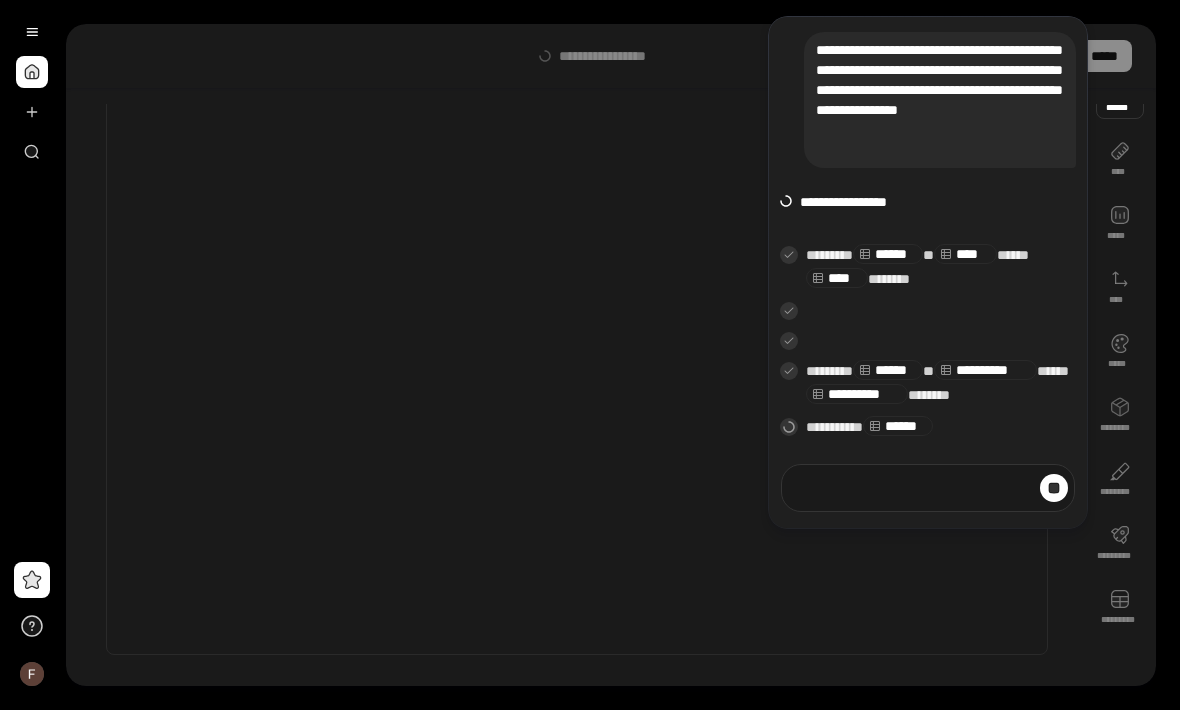 scroll, scrollTop: 93, scrollLeft: 0, axis: vertical 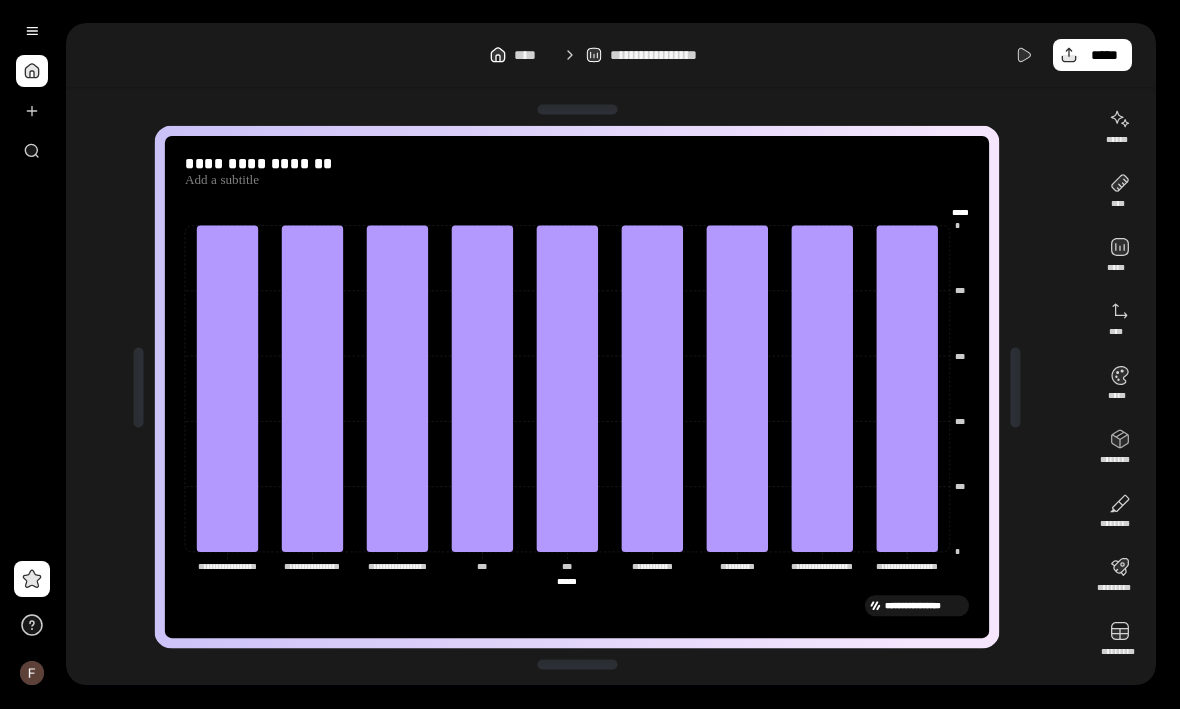 click on "**********" 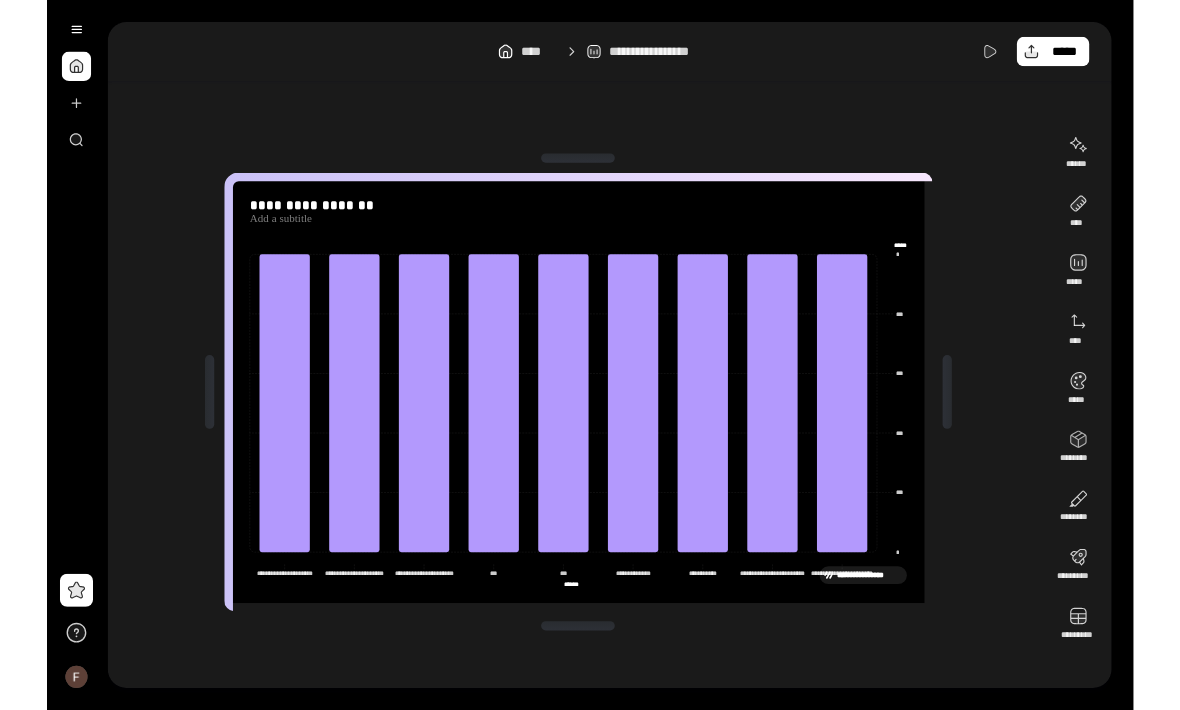 scroll, scrollTop: 0, scrollLeft: 0, axis: both 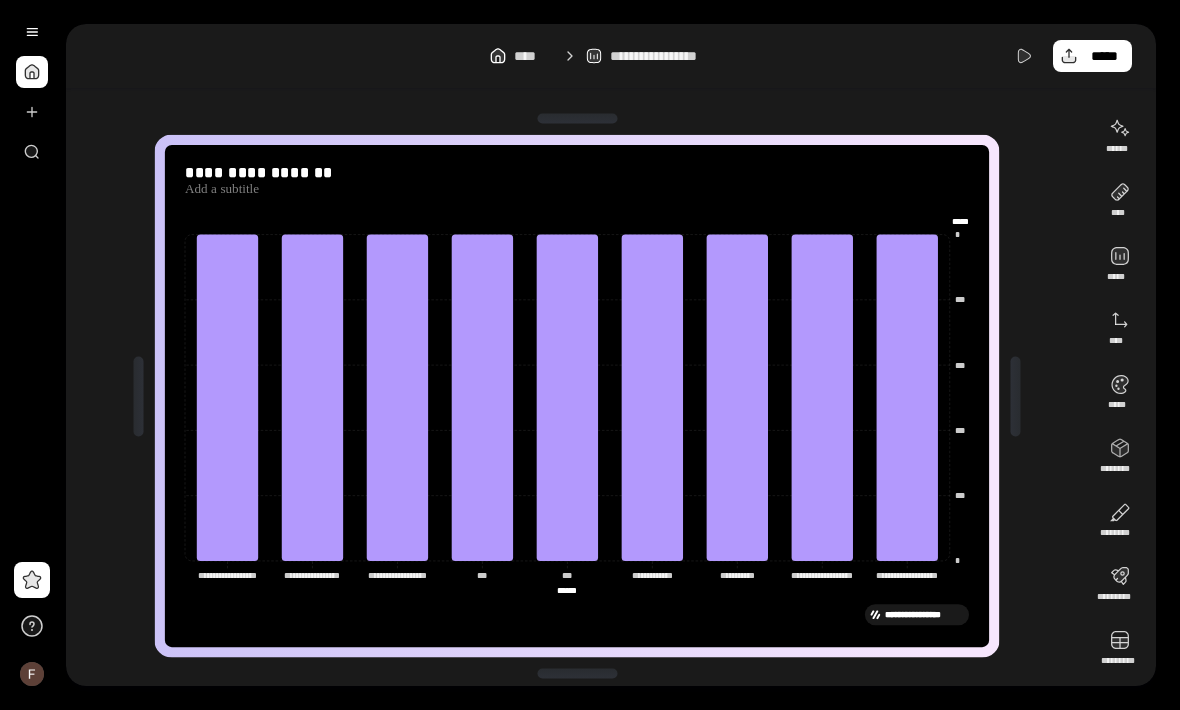 click on "**********" at bounding box center [924, 615] 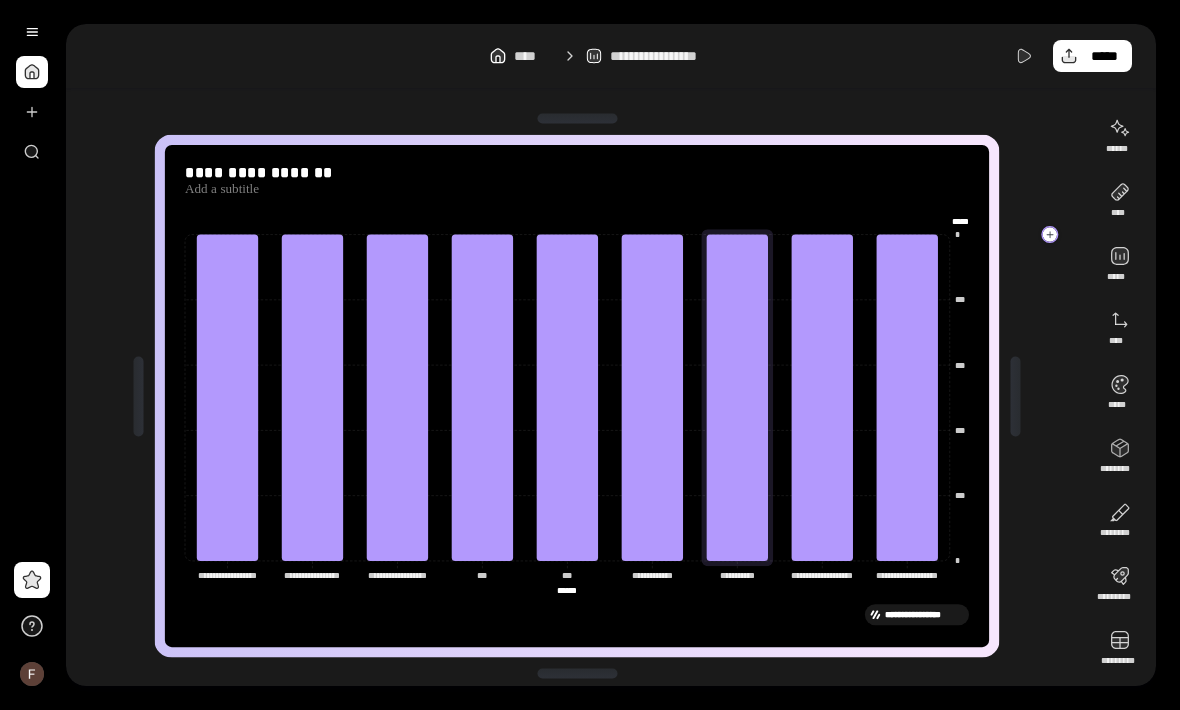 click 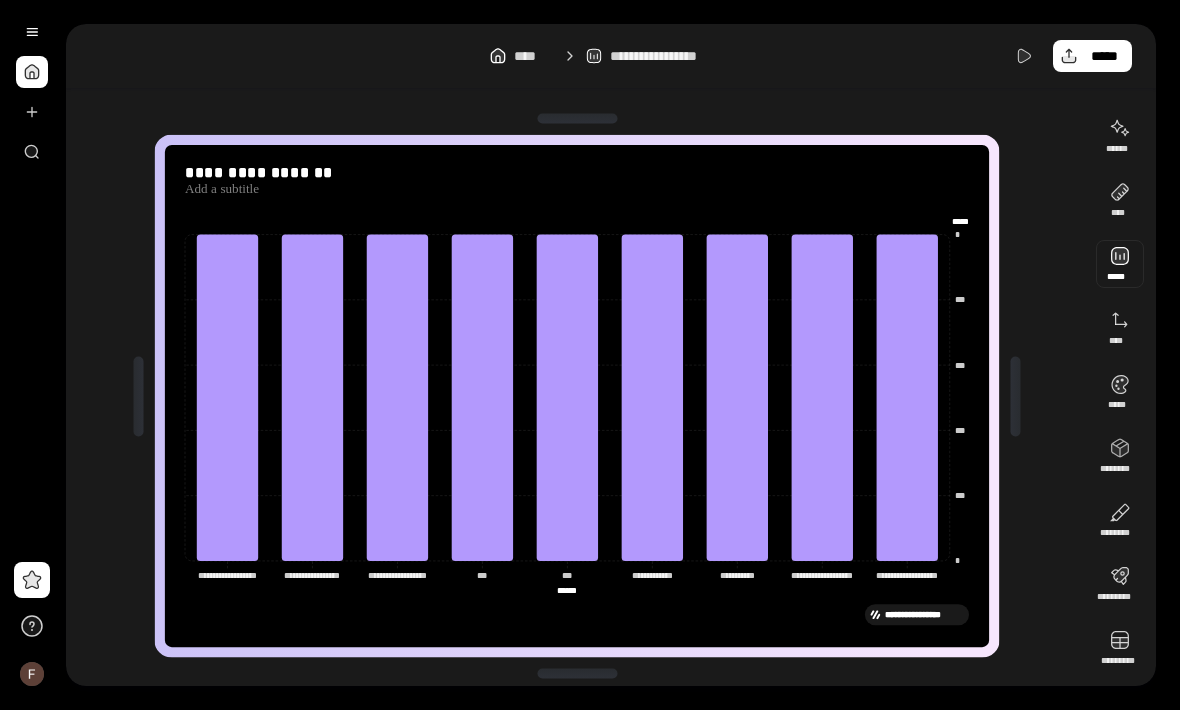 click at bounding box center [1120, 264] 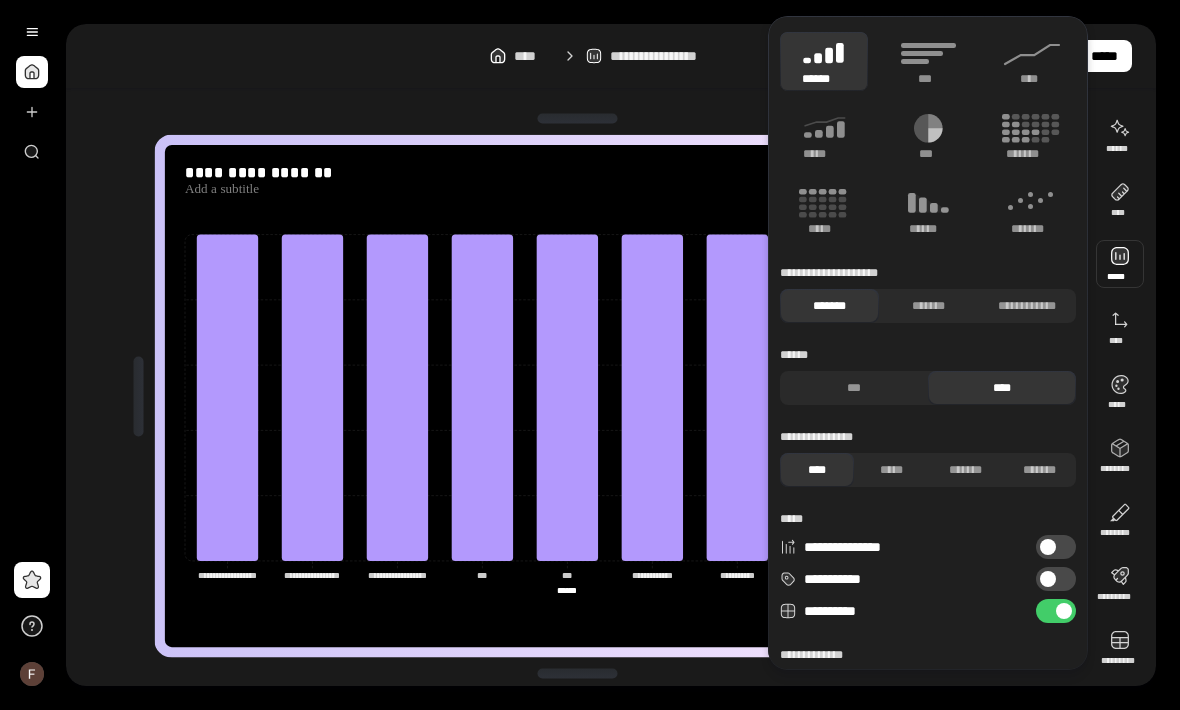 click 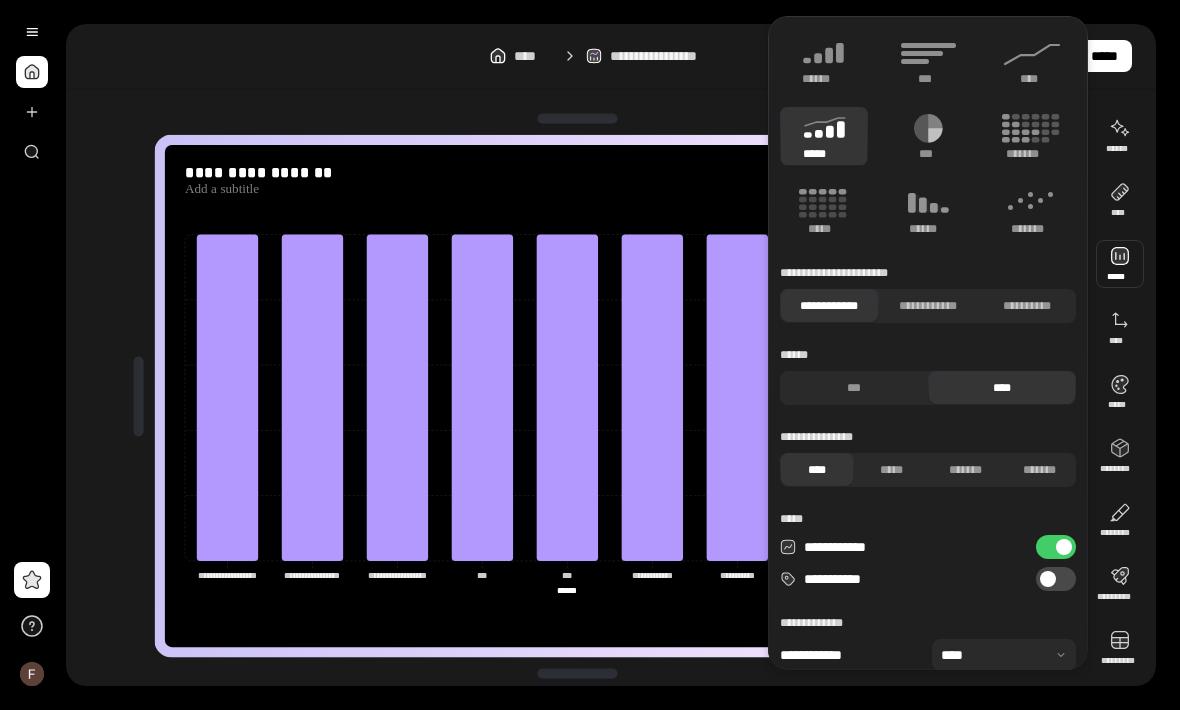 click on "**********" at bounding box center (577, 396) 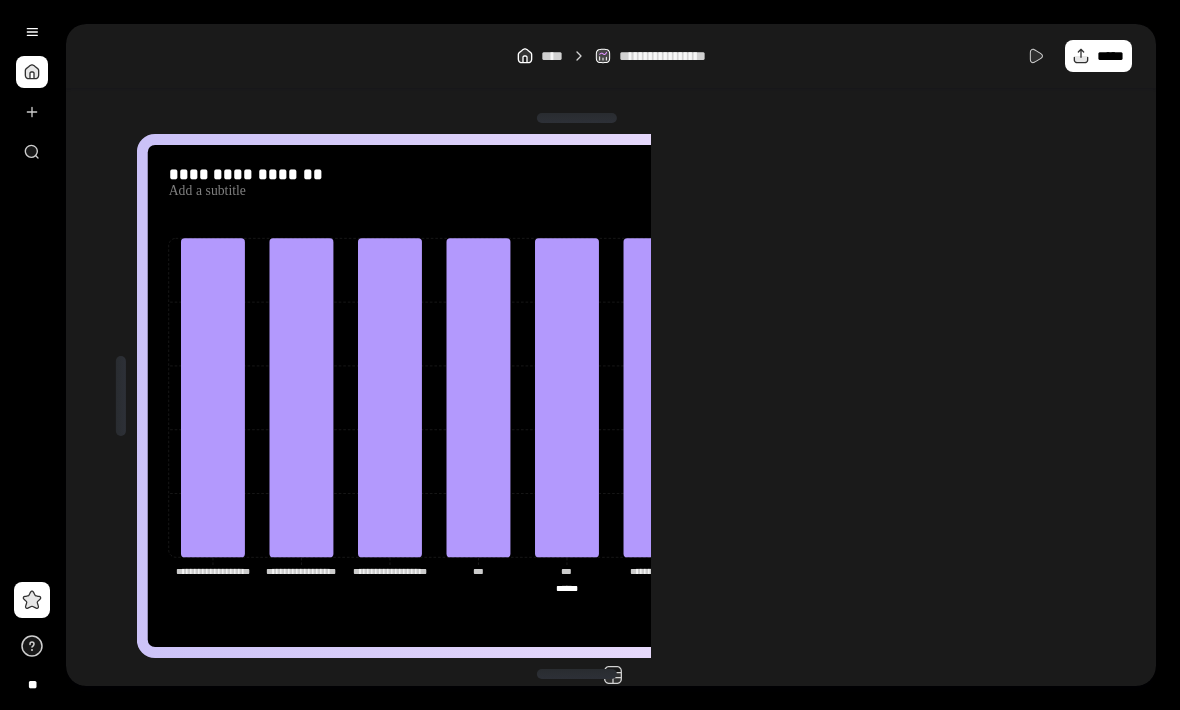 scroll, scrollTop: 0, scrollLeft: 0, axis: both 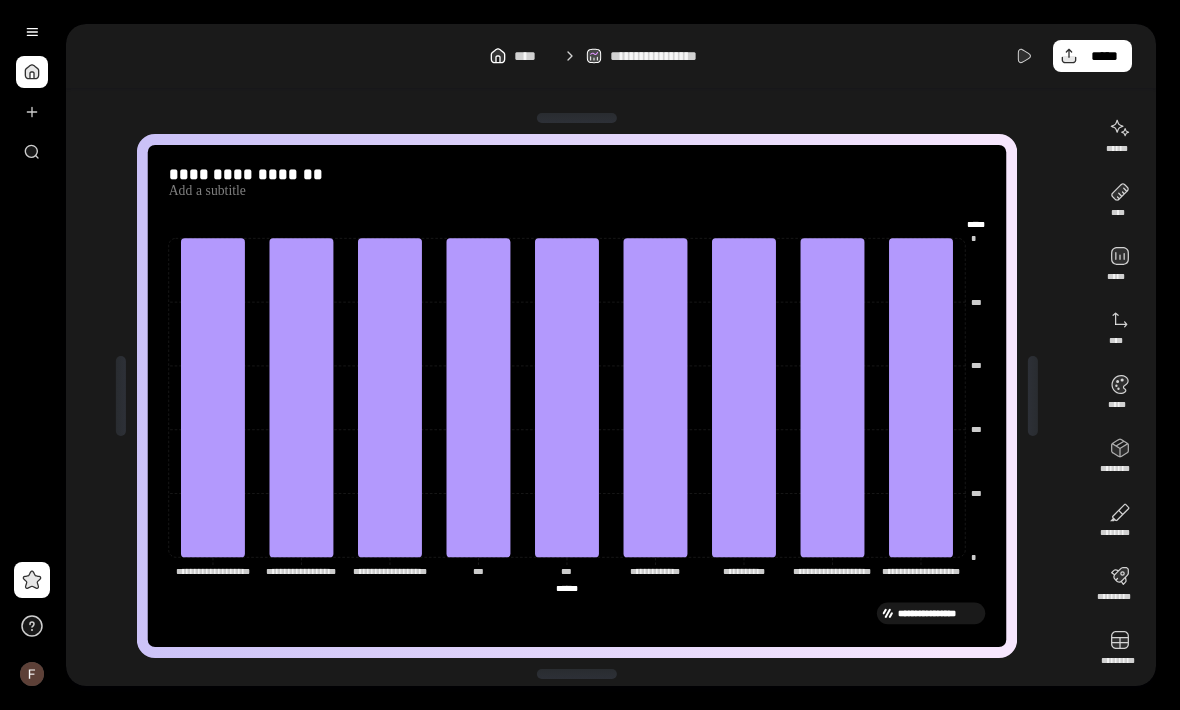 click on "**********" at bounding box center [671, 56] 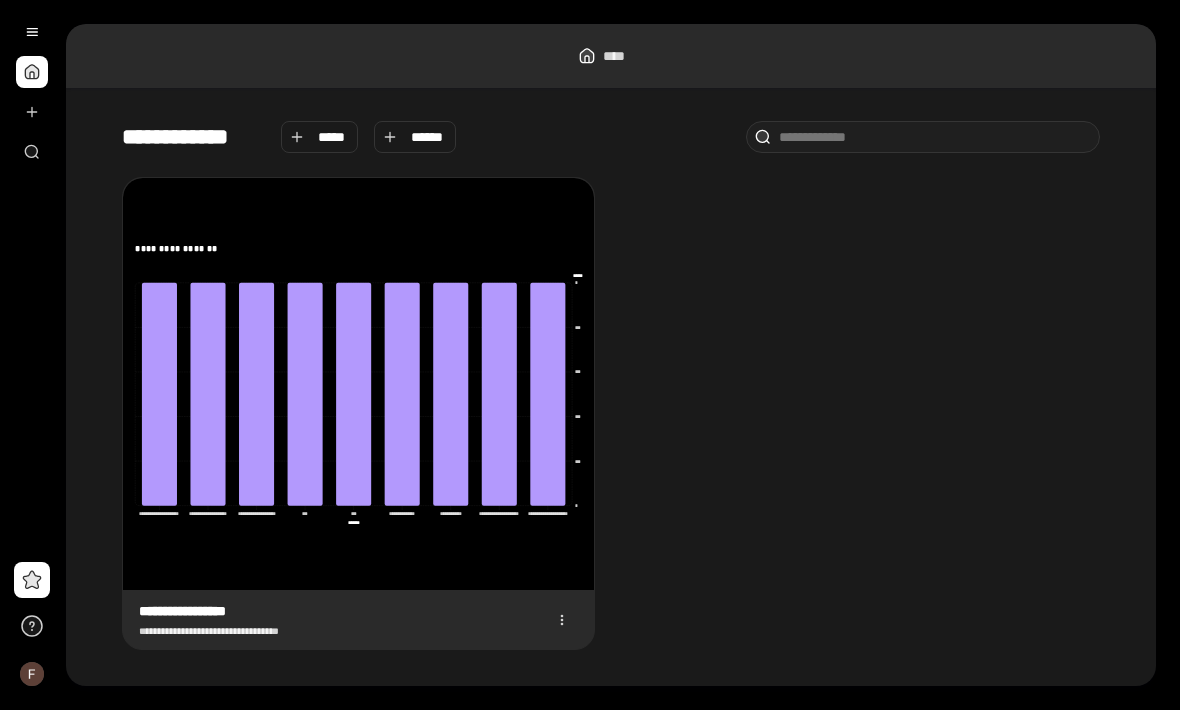 scroll, scrollTop: 3, scrollLeft: 0, axis: vertical 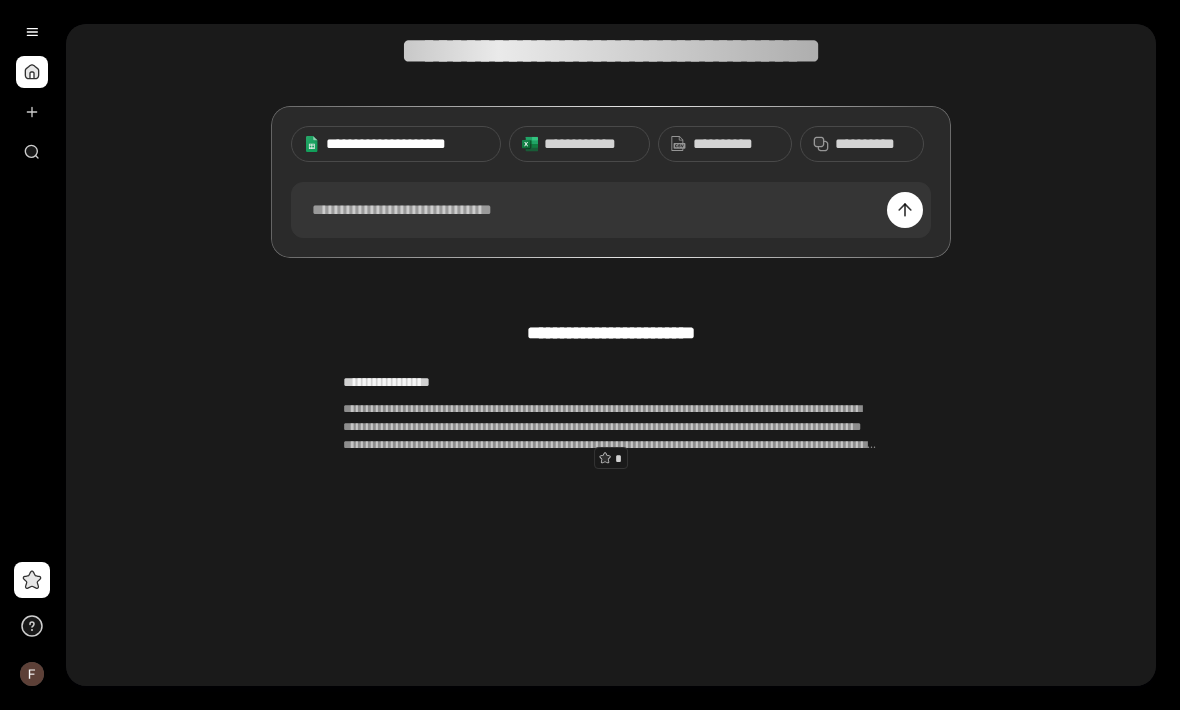 click on "**********" at bounding box center [407, 144] 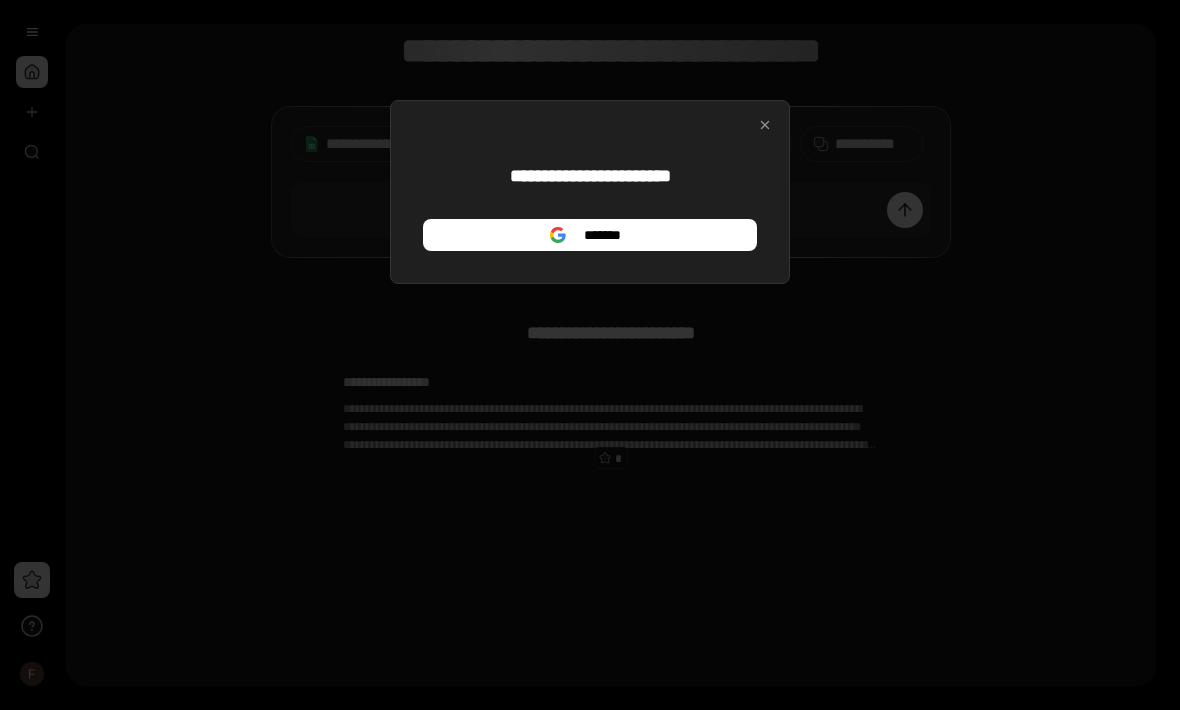 click on "*******" at bounding box center [590, 235] 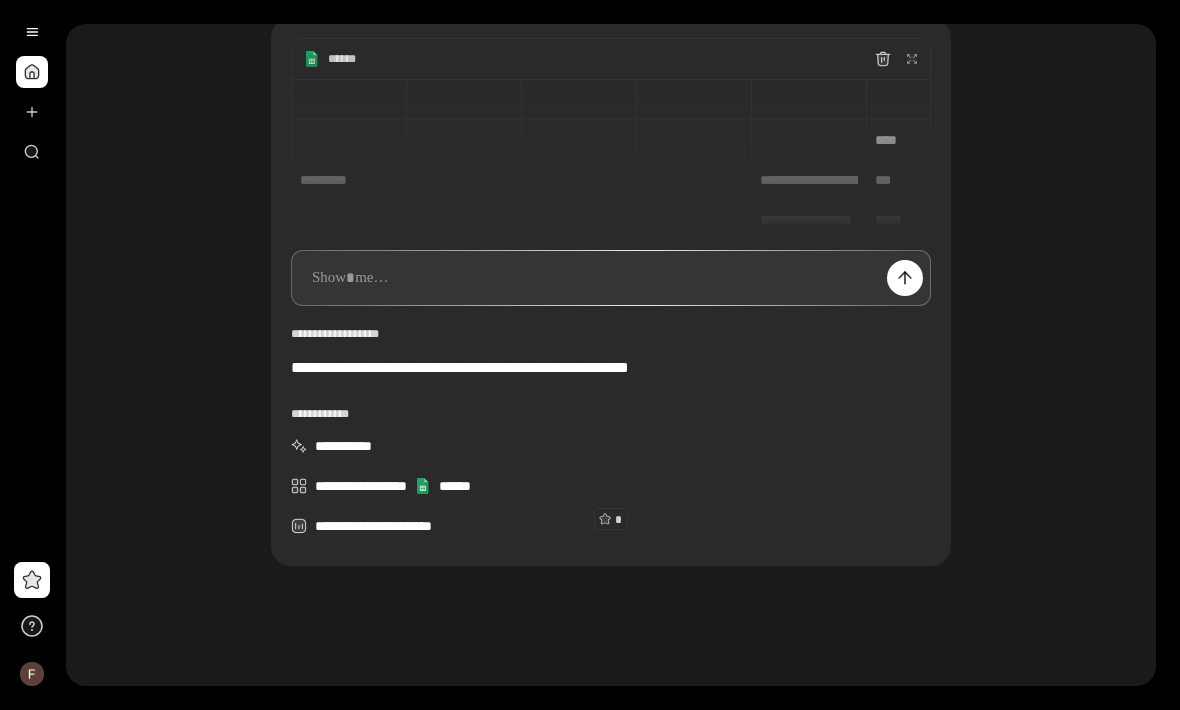 scroll, scrollTop: 153, scrollLeft: 0, axis: vertical 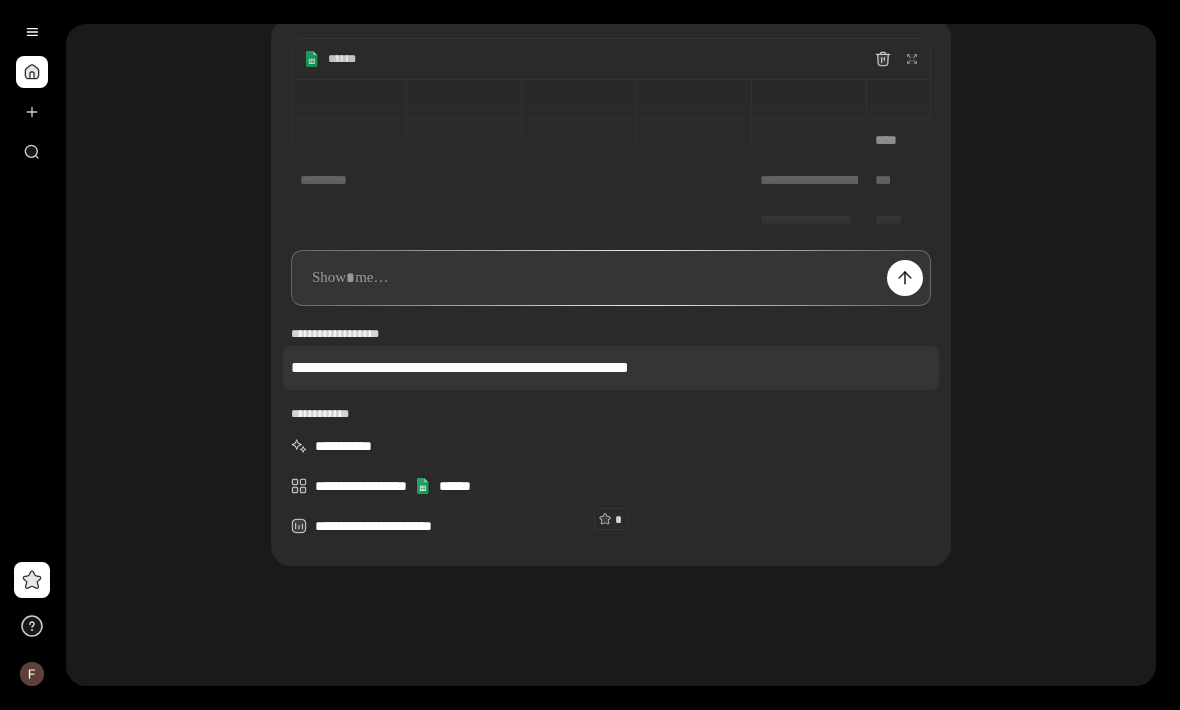click on "**********" at bounding box center [611, 368] 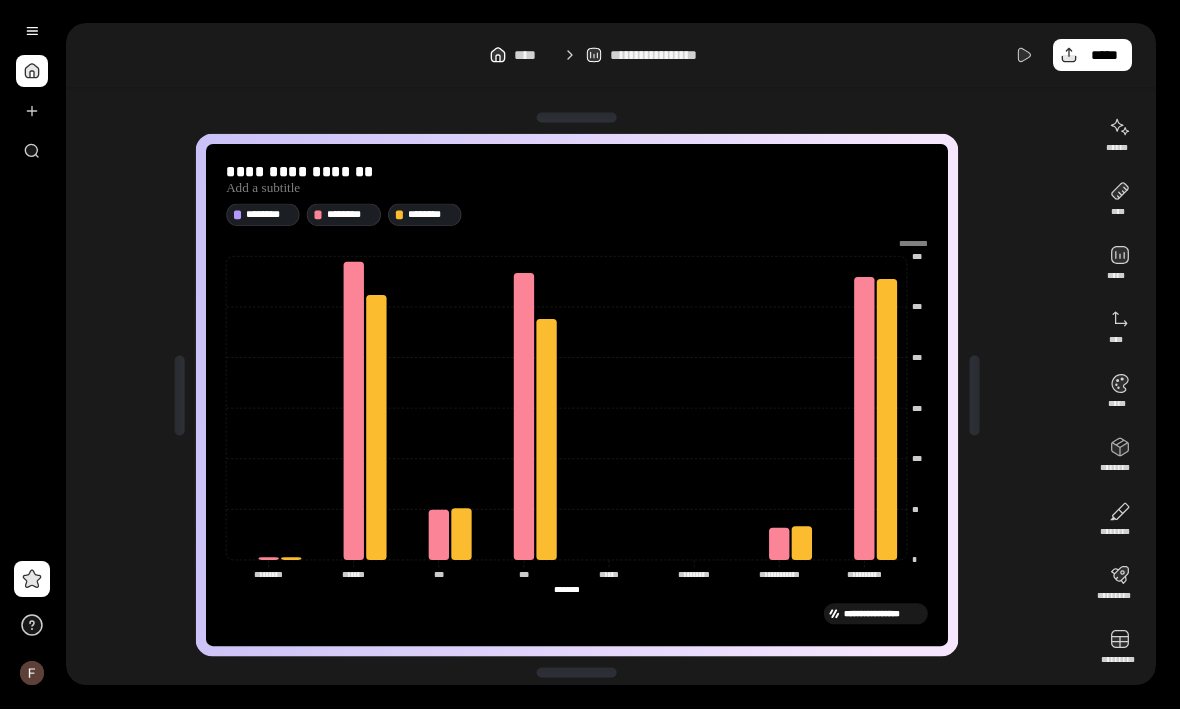 click on "**********" at bounding box center [577, 396] 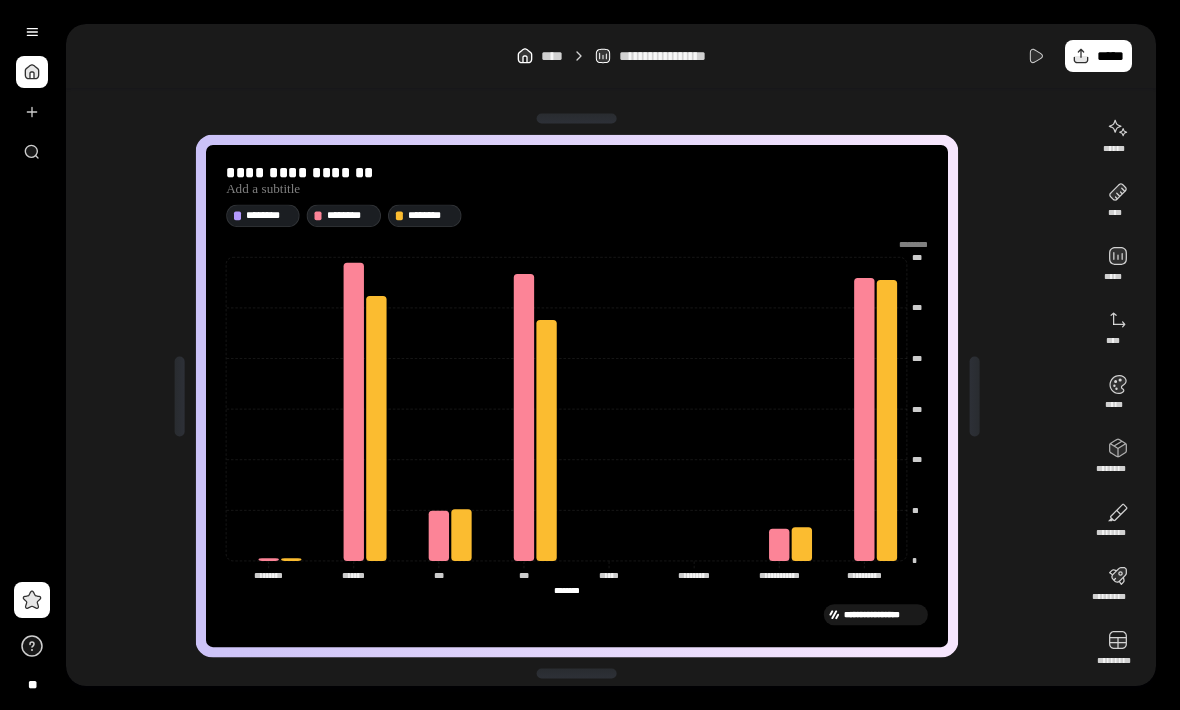 scroll, scrollTop: 0, scrollLeft: 0, axis: both 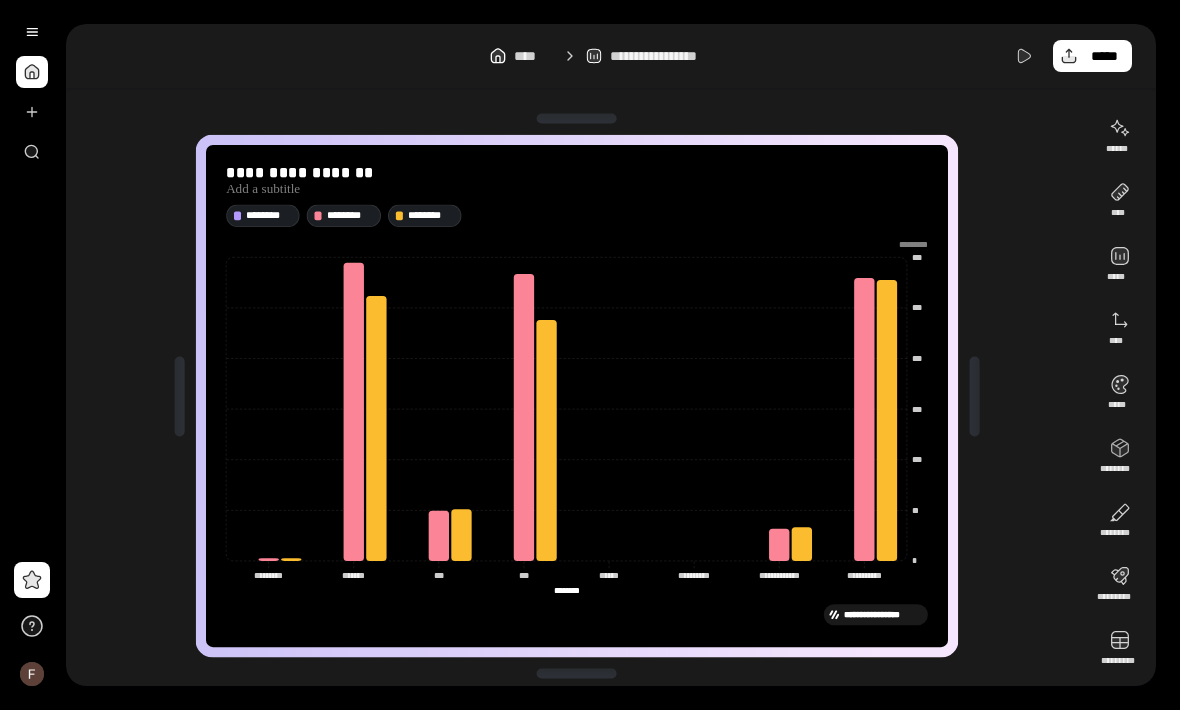 click at bounding box center (1120, 648) 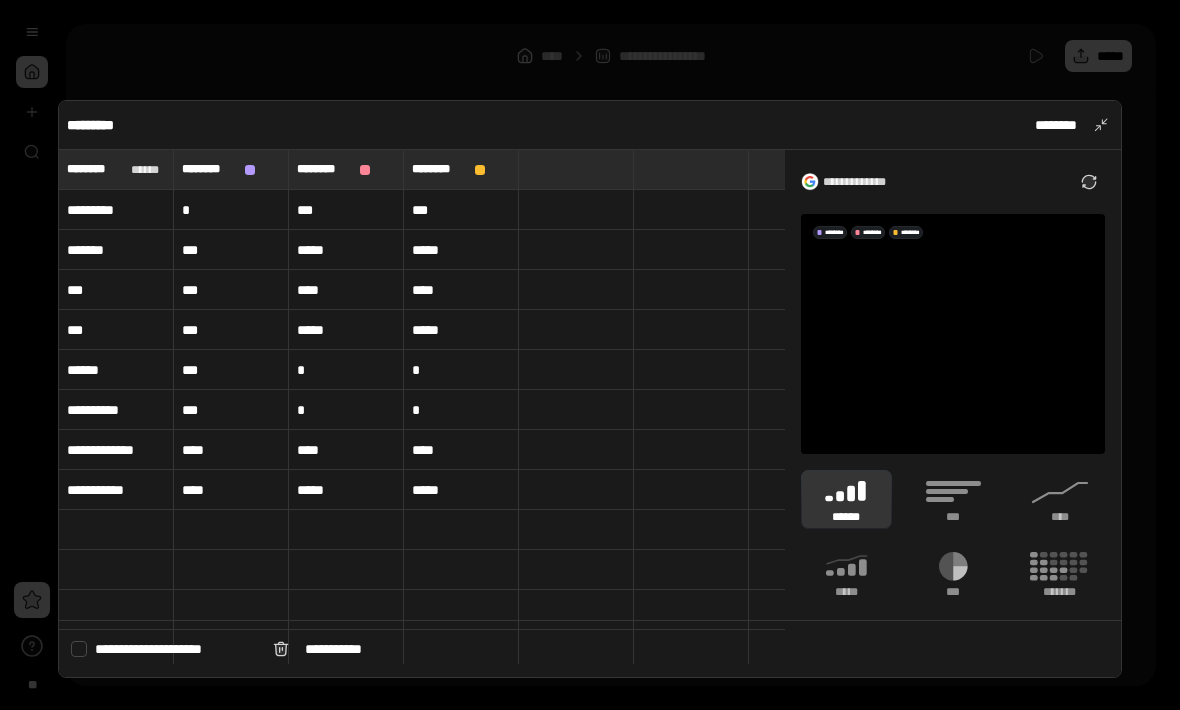 scroll, scrollTop: 0, scrollLeft: 0, axis: both 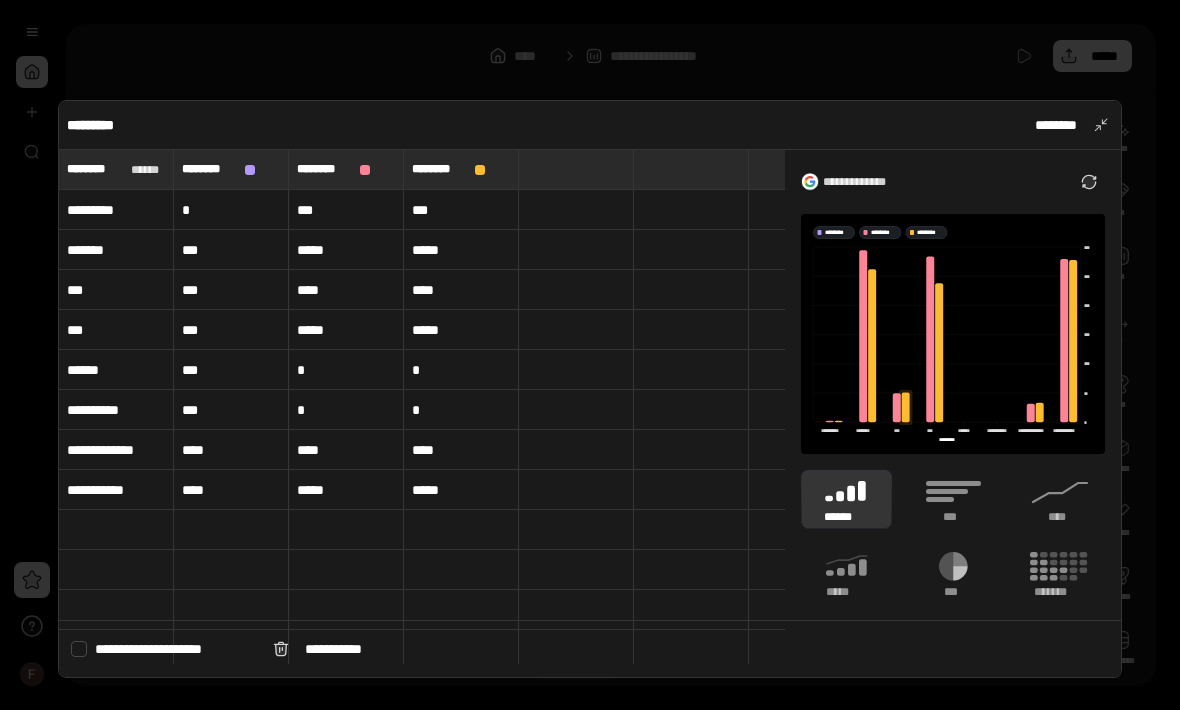 click 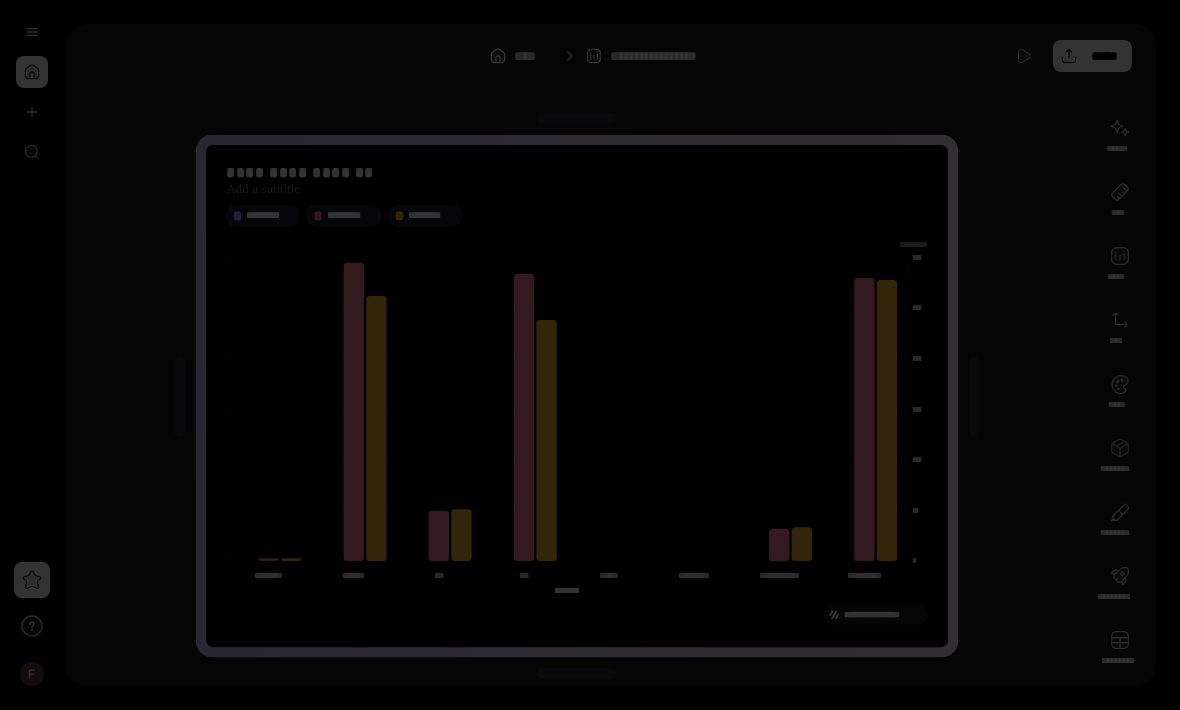 click on "*****" at bounding box center (1092, 56) 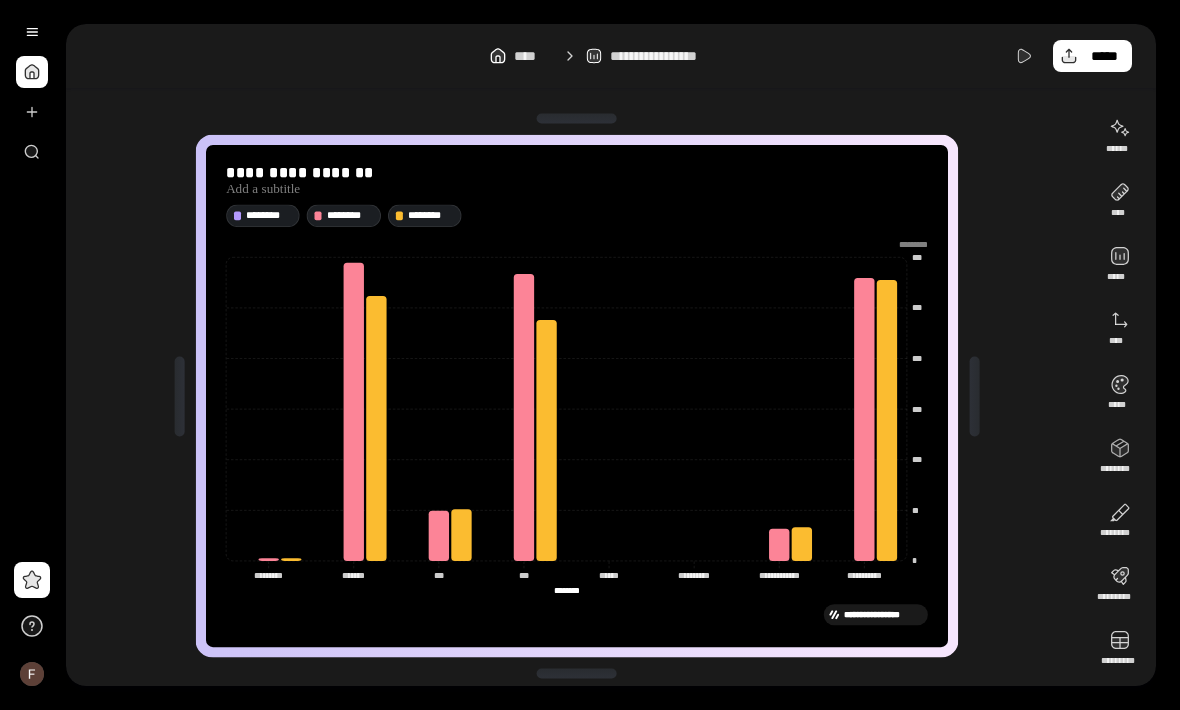 click at bounding box center (32, 112) 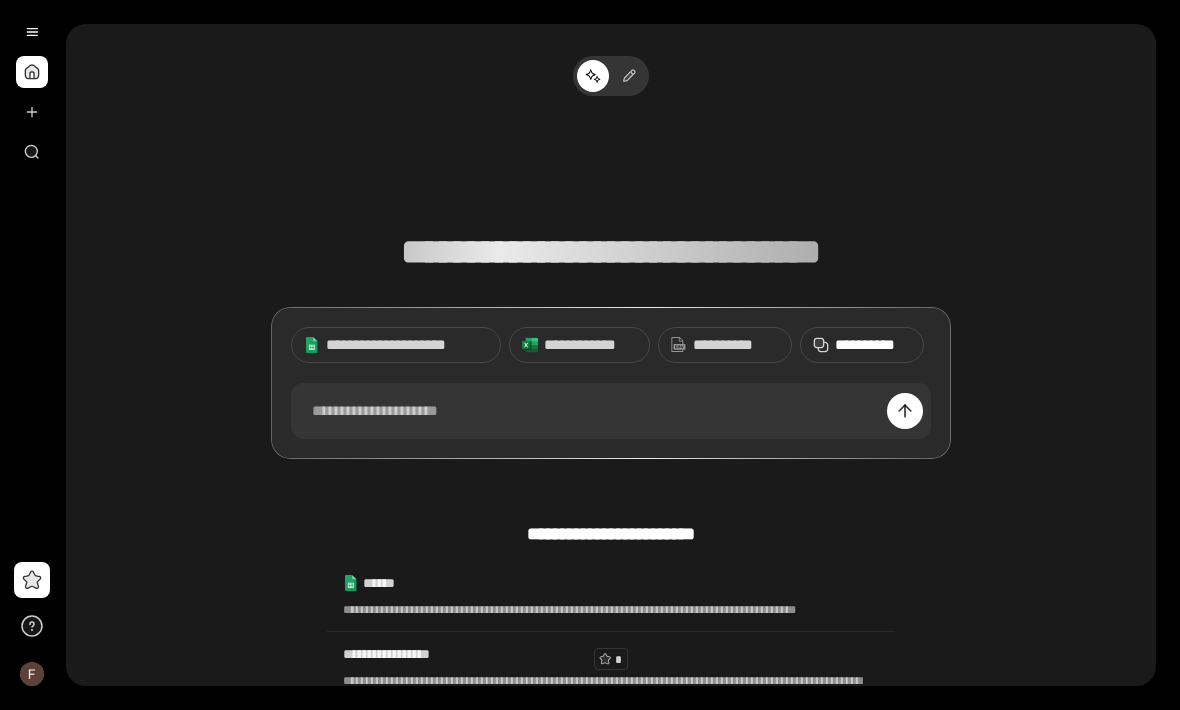click on "**********" at bounding box center [873, 345] 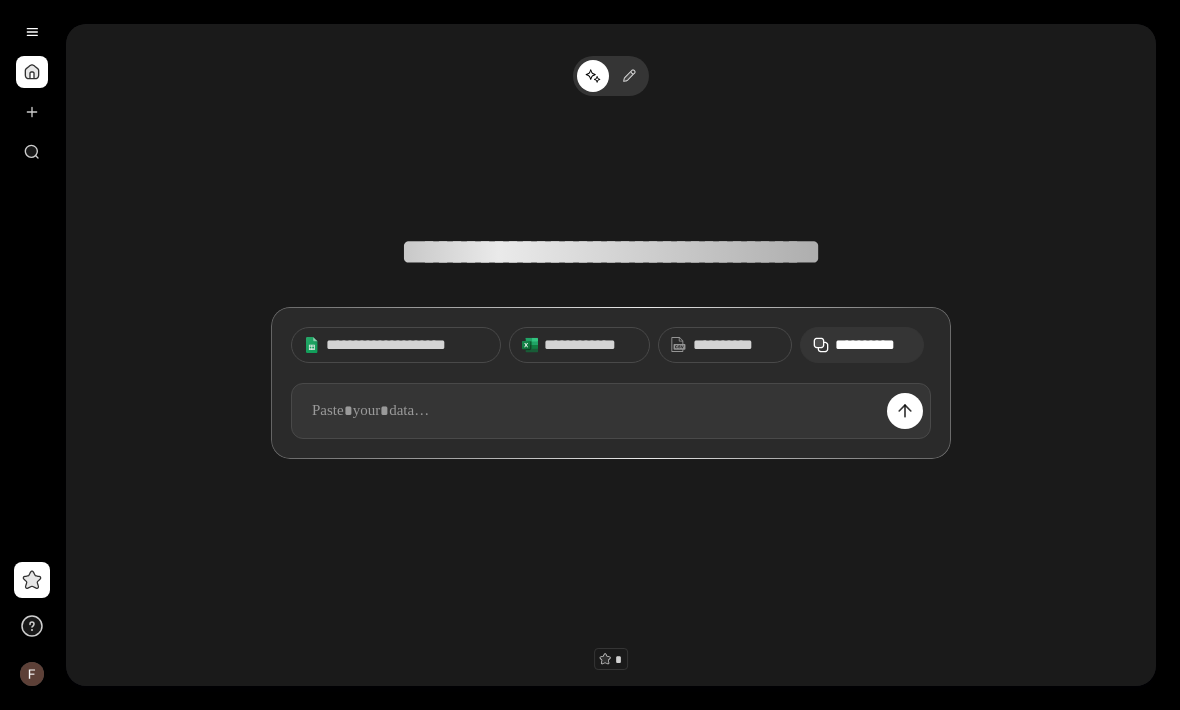 click at bounding box center (611, 411) 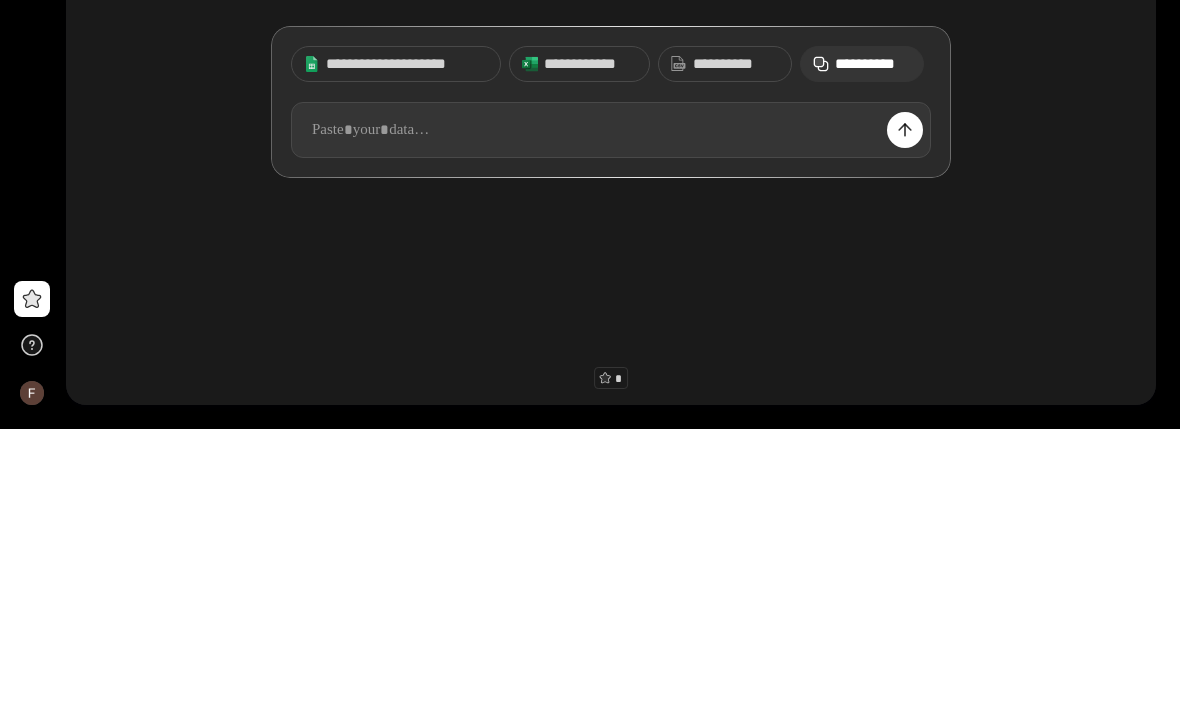 click at bounding box center (611, 411) 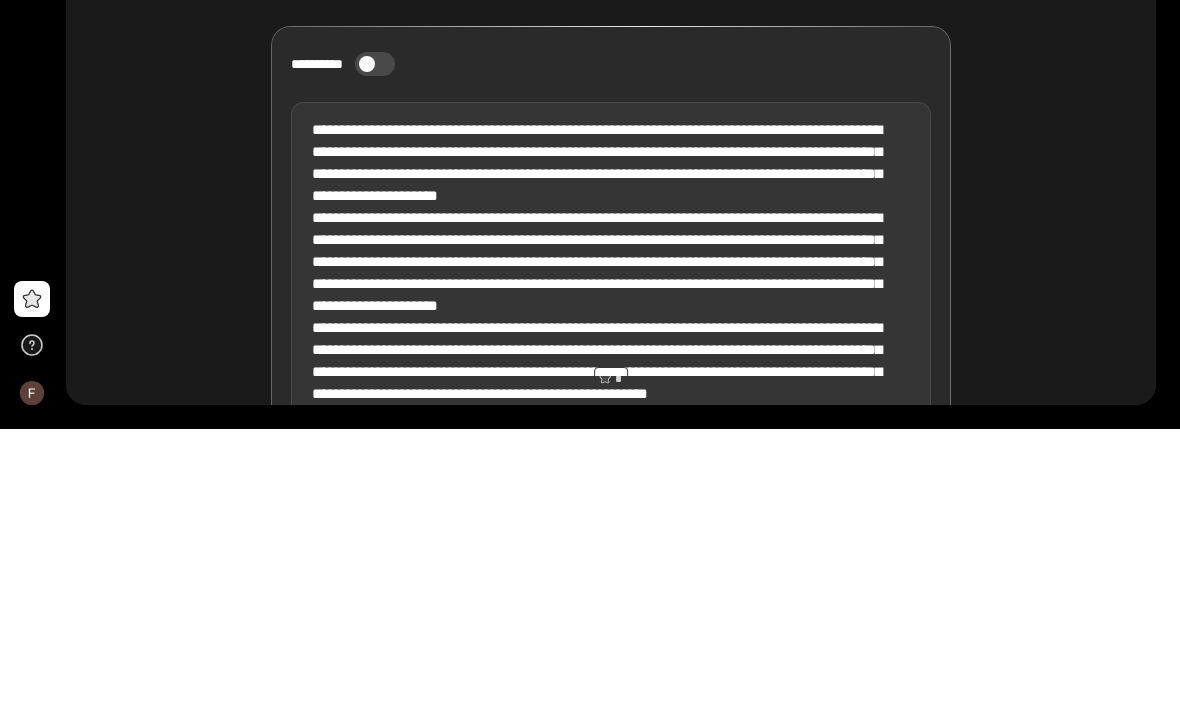 type 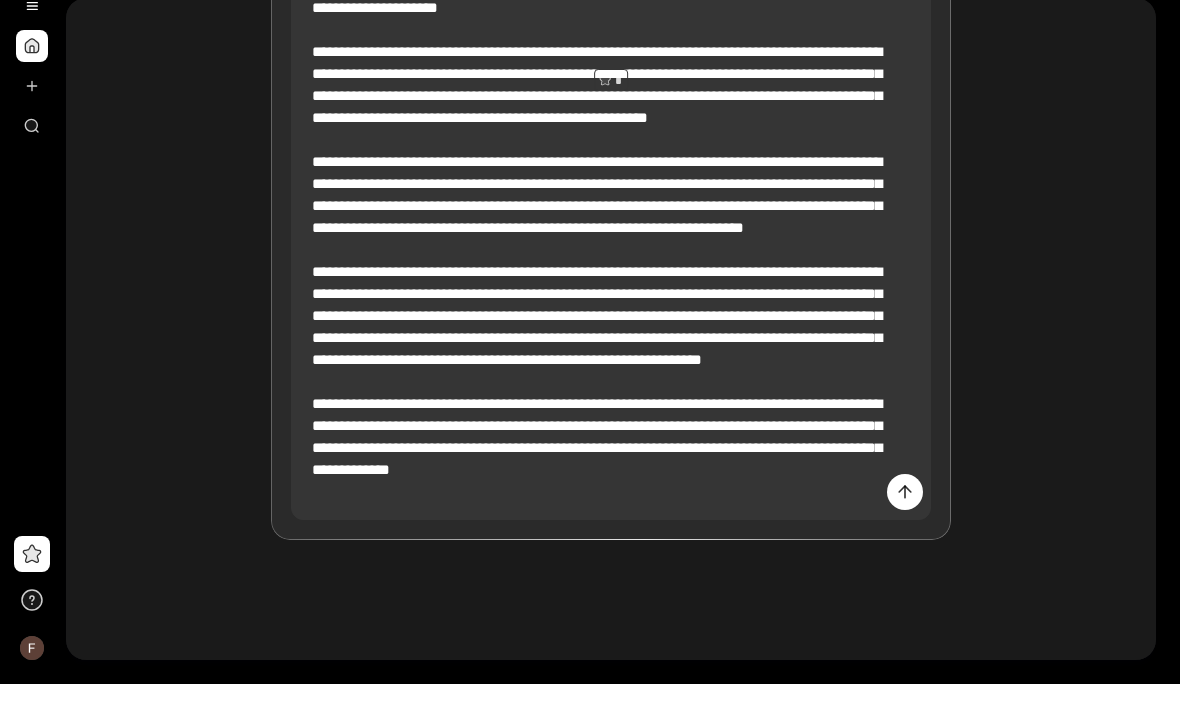 scroll, scrollTop: 566, scrollLeft: 0, axis: vertical 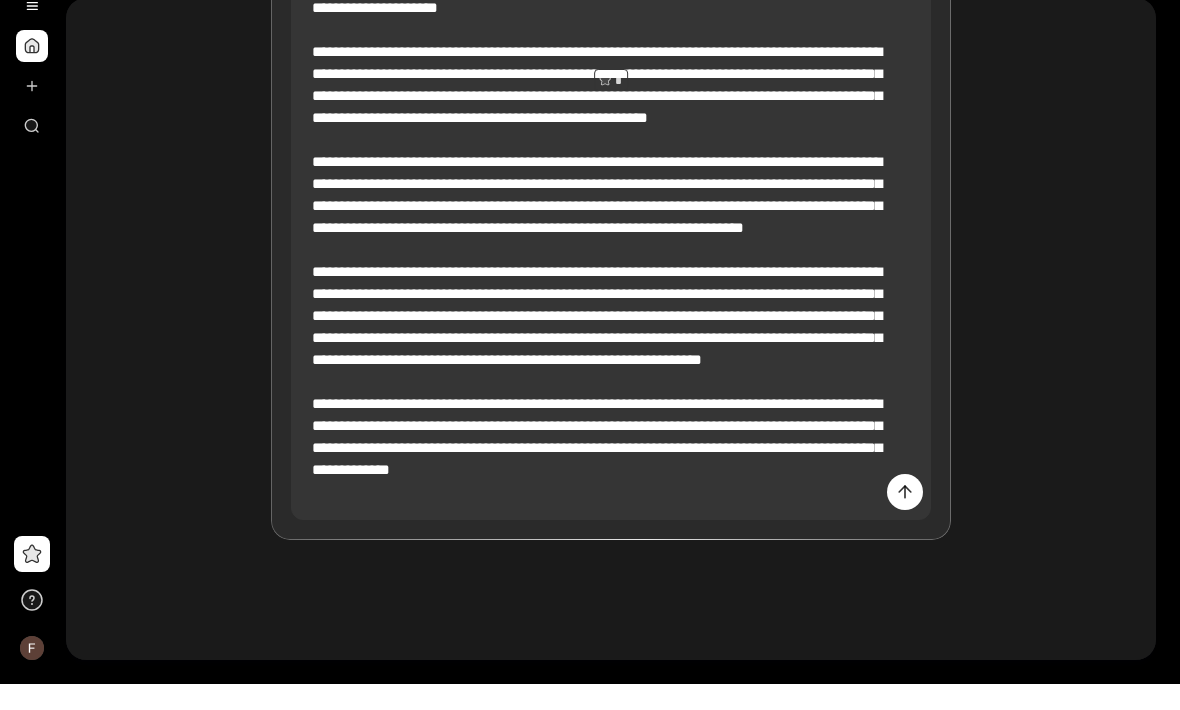 click at bounding box center [905, 518] 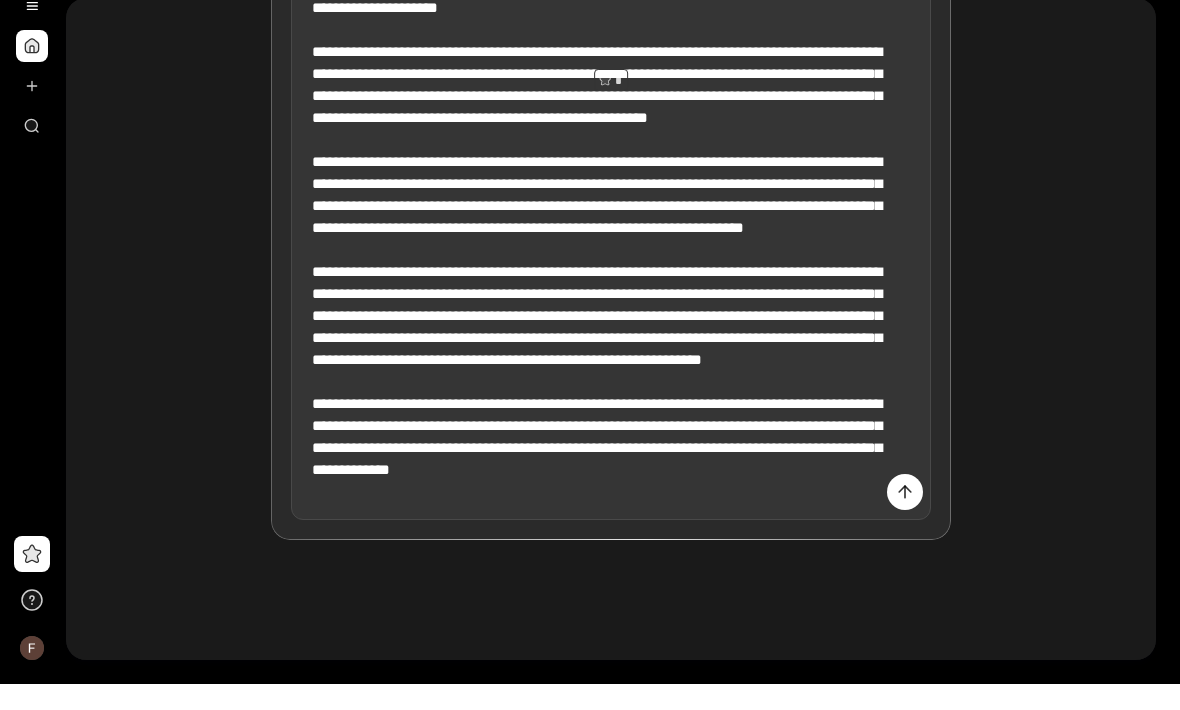scroll, scrollTop: 1, scrollLeft: 0, axis: vertical 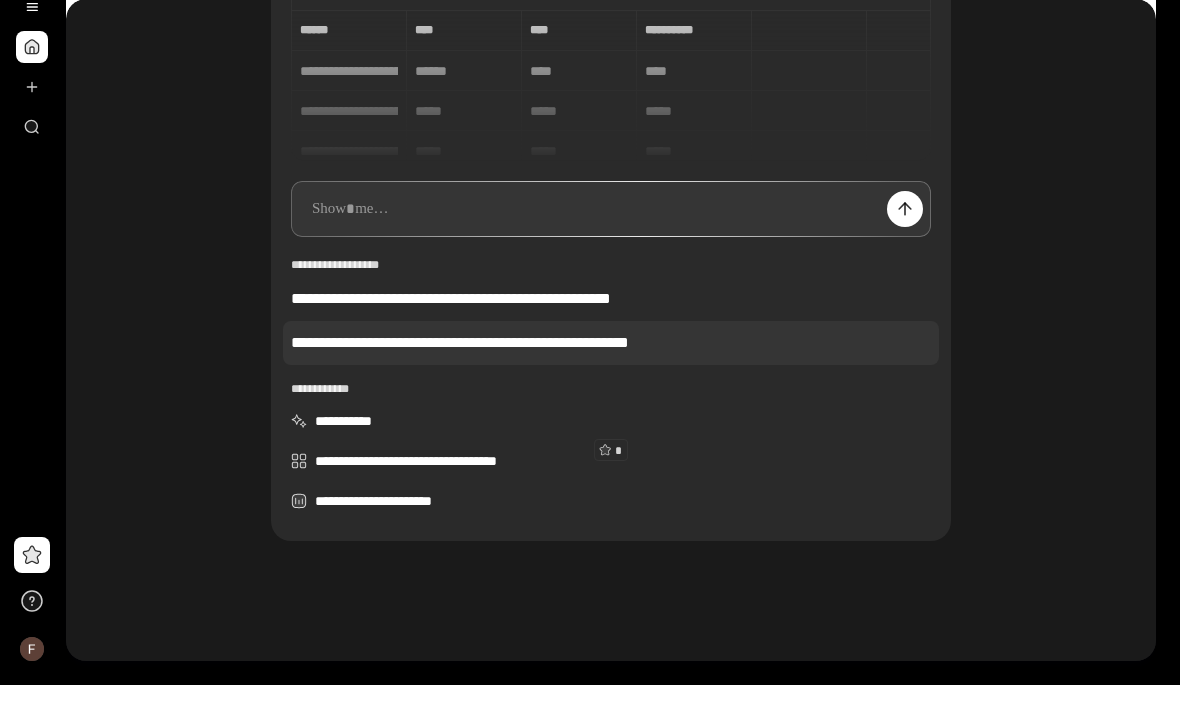 click on "**********" at bounding box center (611, 368) 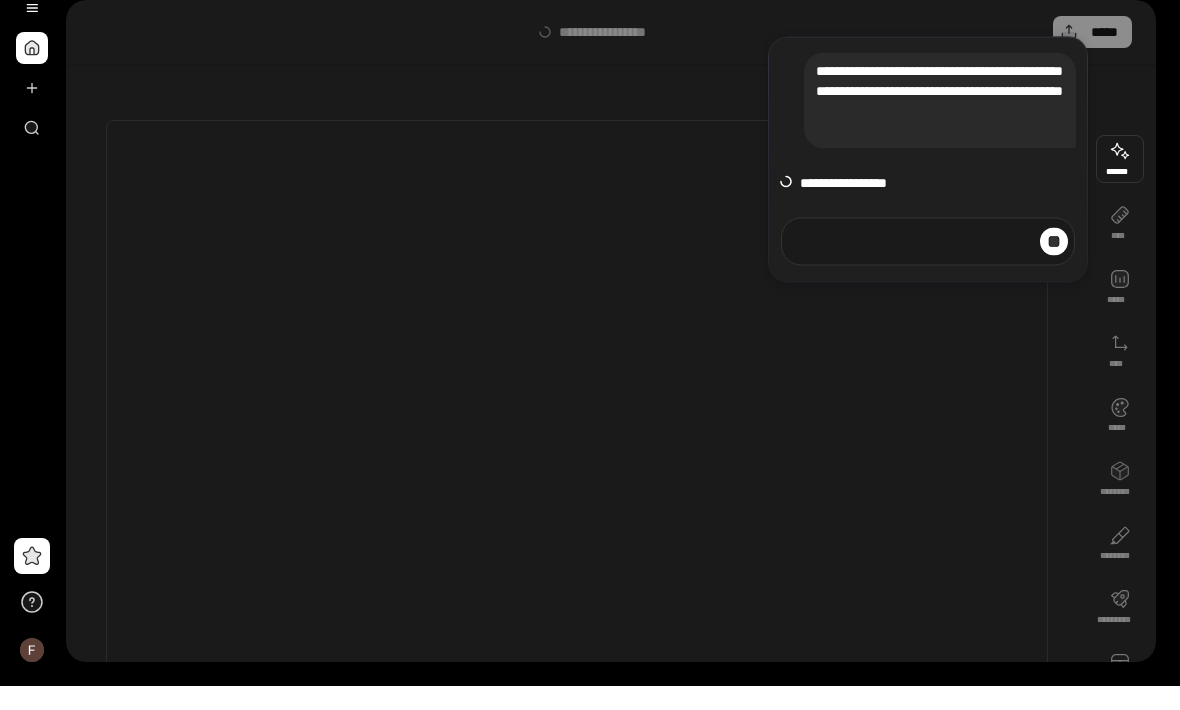 scroll, scrollTop: 0, scrollLeft: 0, axis: both 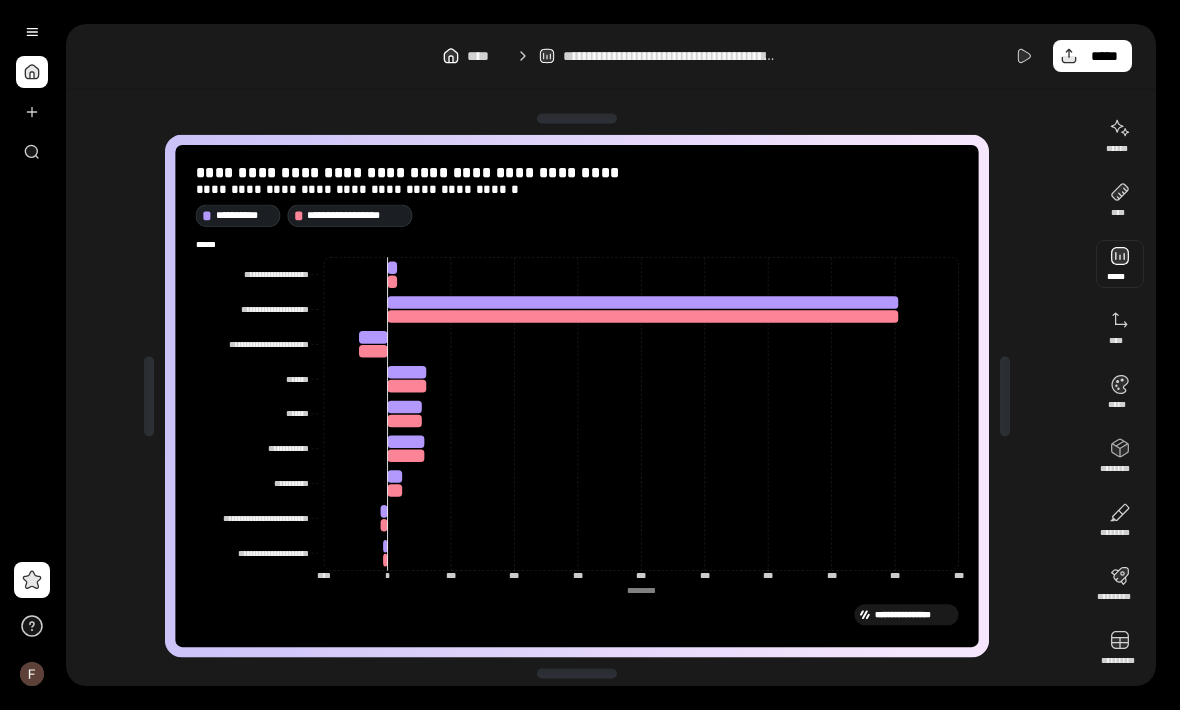 click at bounding box center [1120, 264] 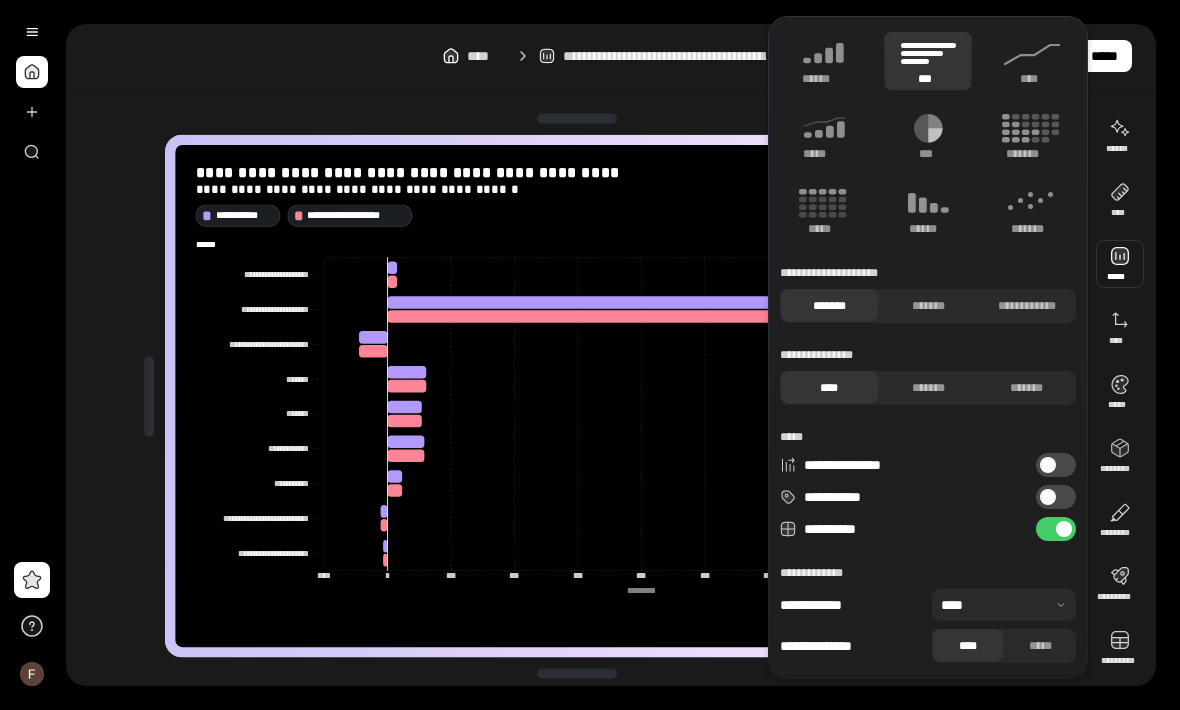 click on "*****" at bounding box center [823, 154] 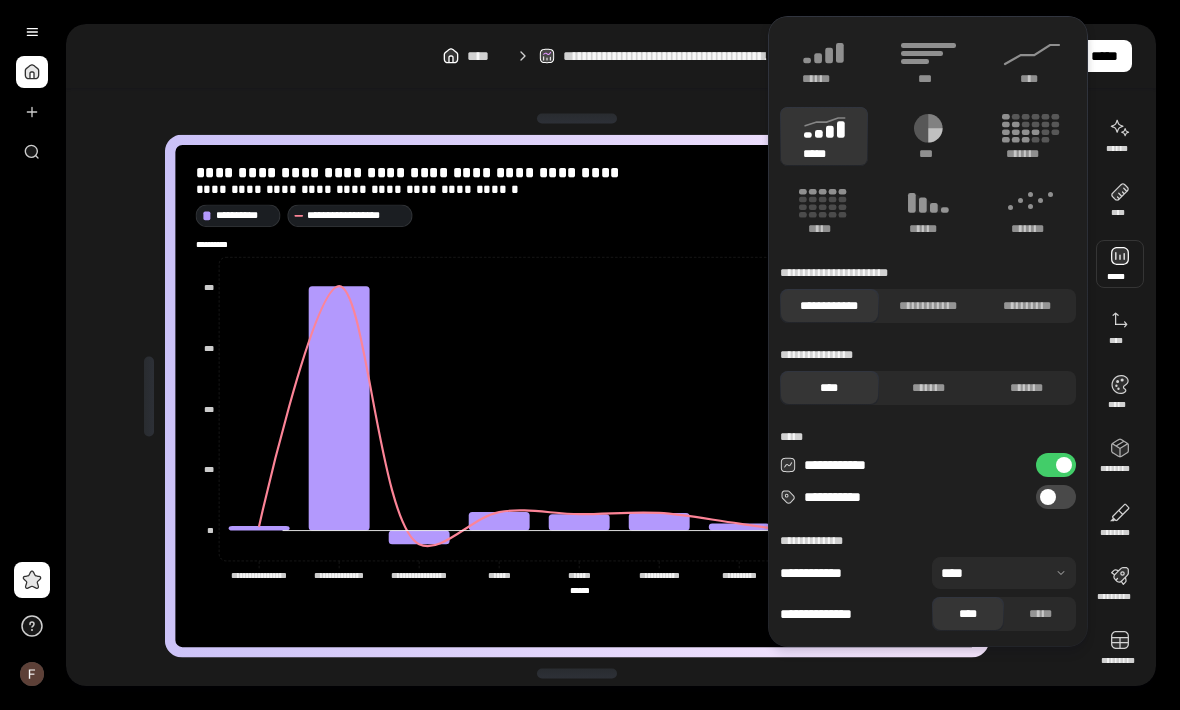 click 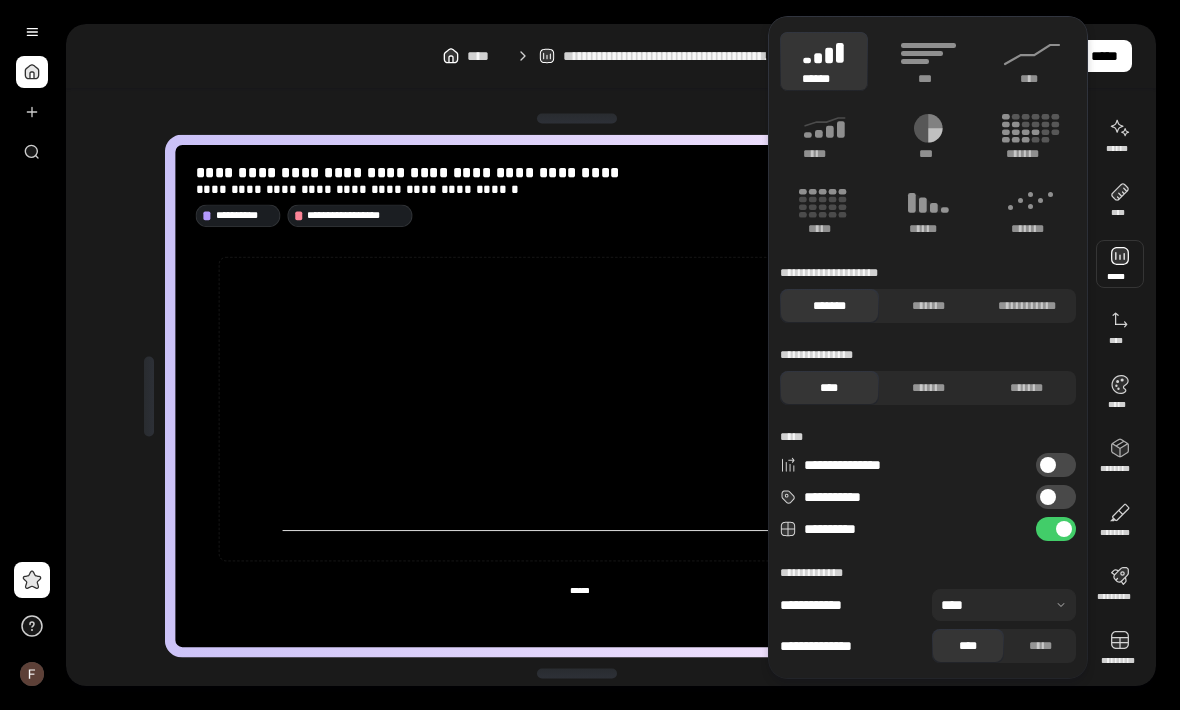 type 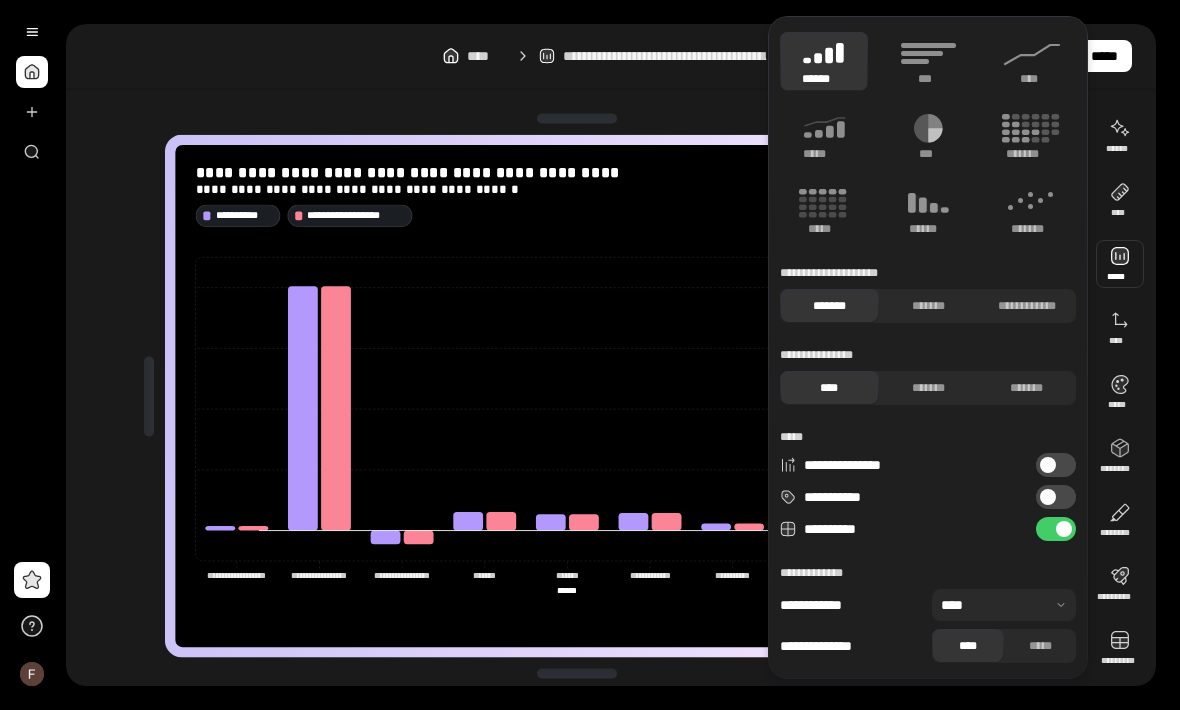 click 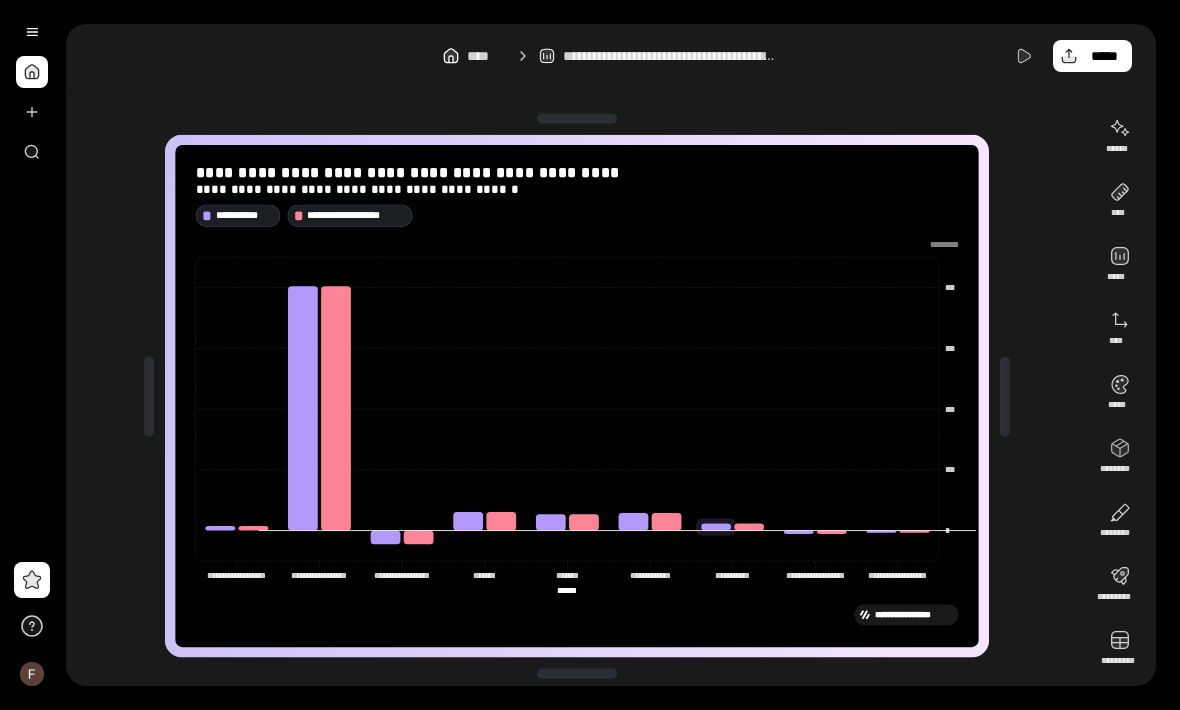 click at bounding box center [1120, 648] 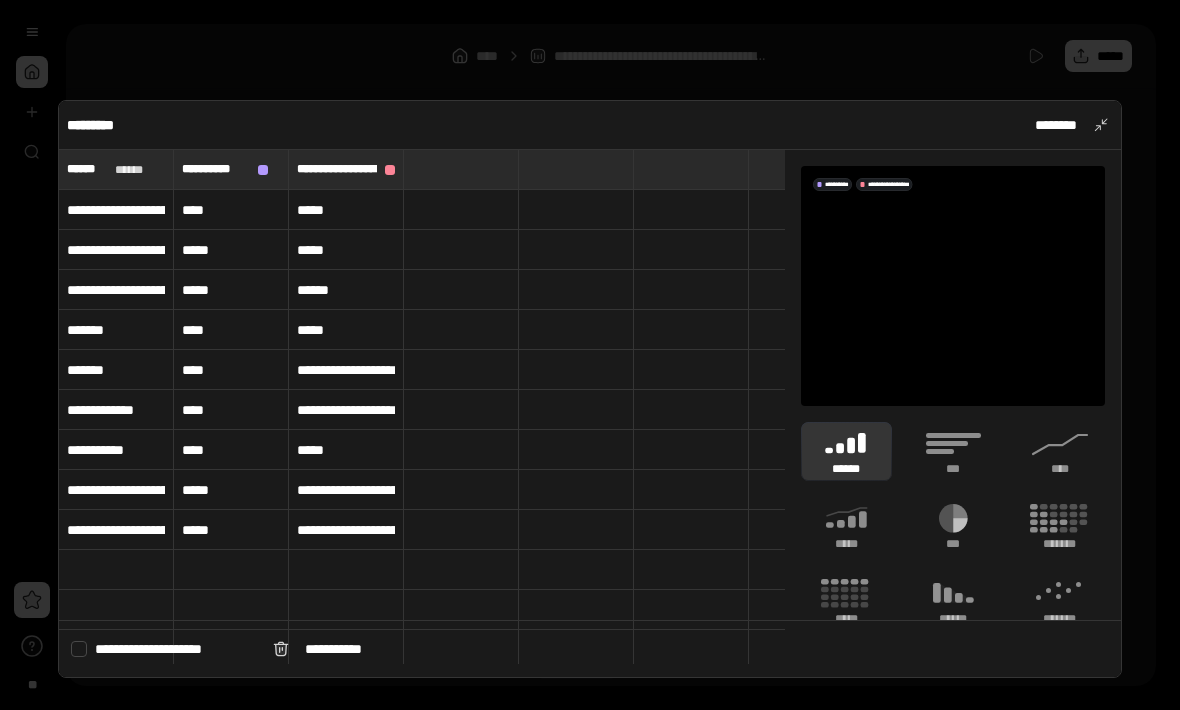 scroll, scrollTop: 0, scrollLeft: 0, axis: both 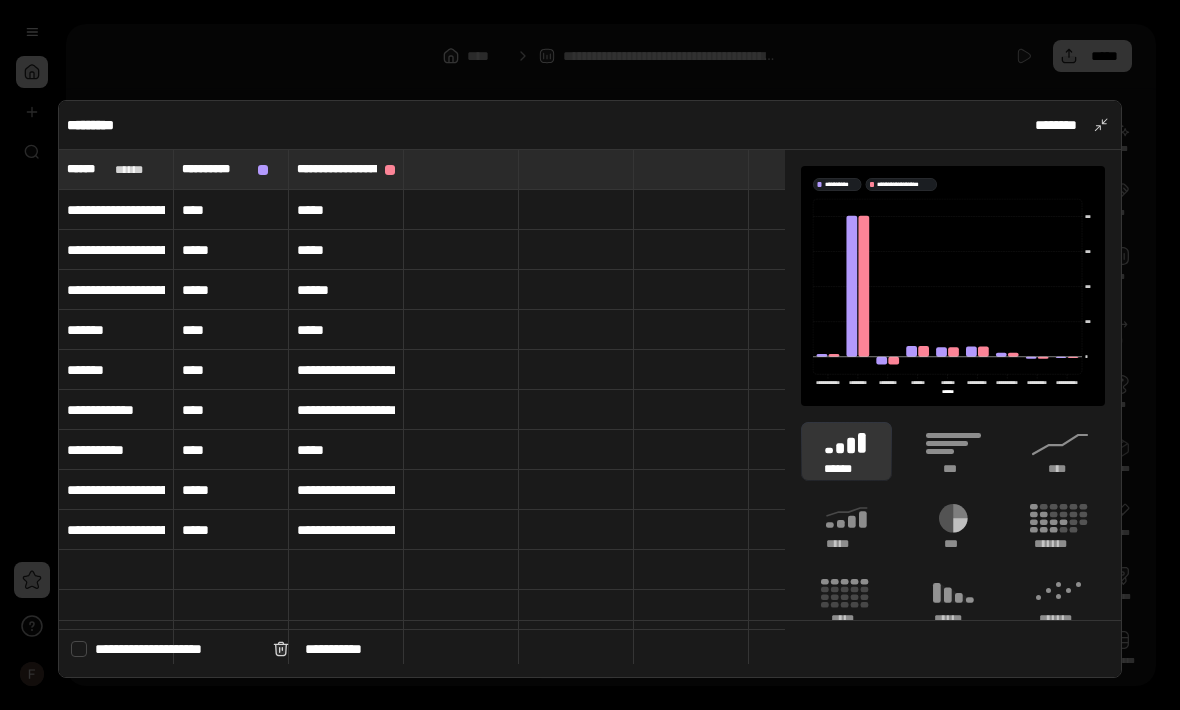 click on "********" at bounding box center [1068, 125] 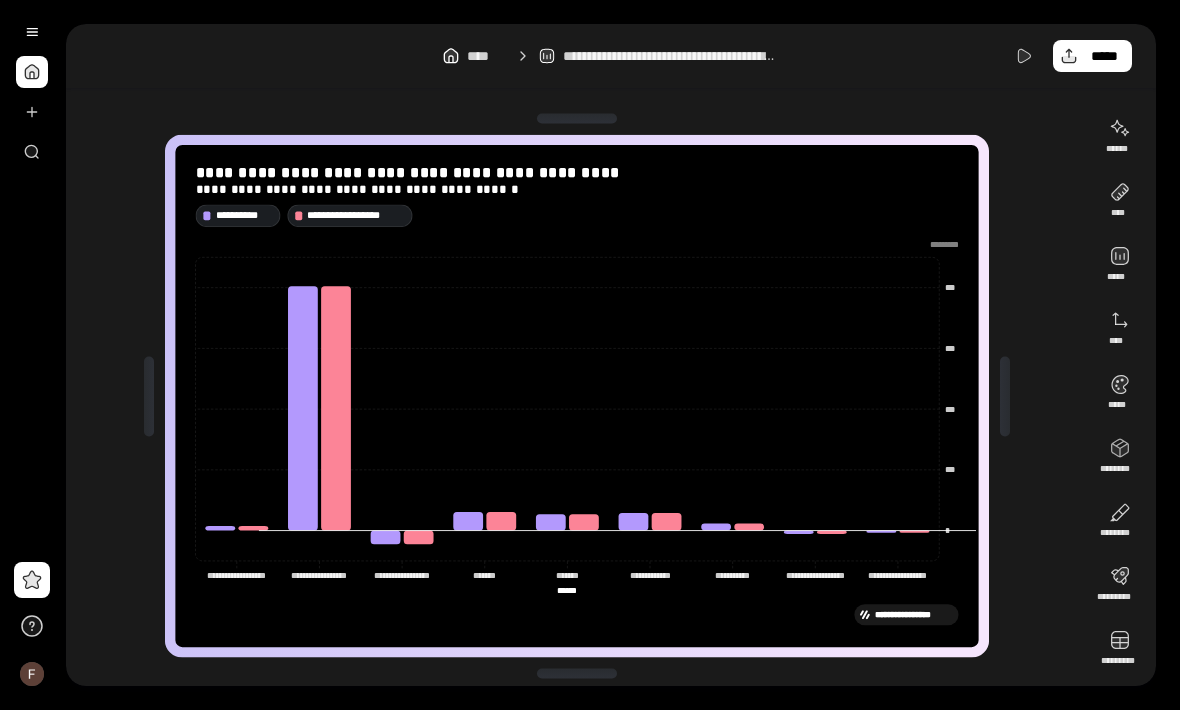 click at bounding box center [32, 112] 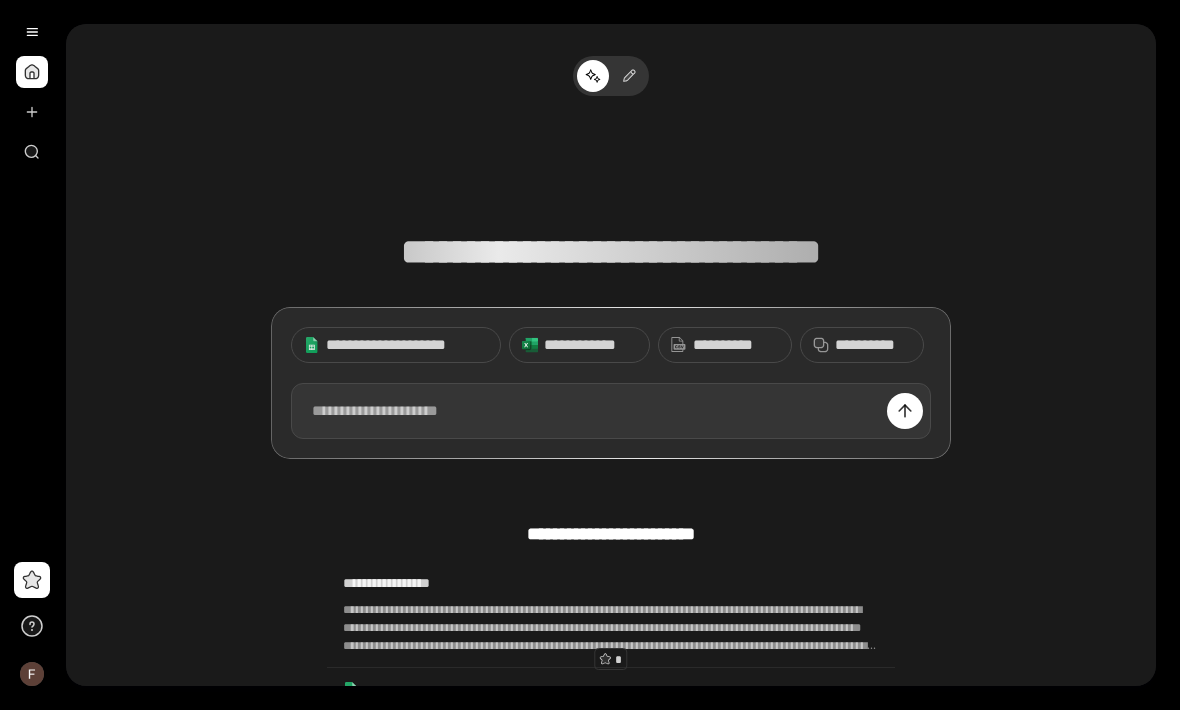 click on "**********" at bounding box center (736, 345) 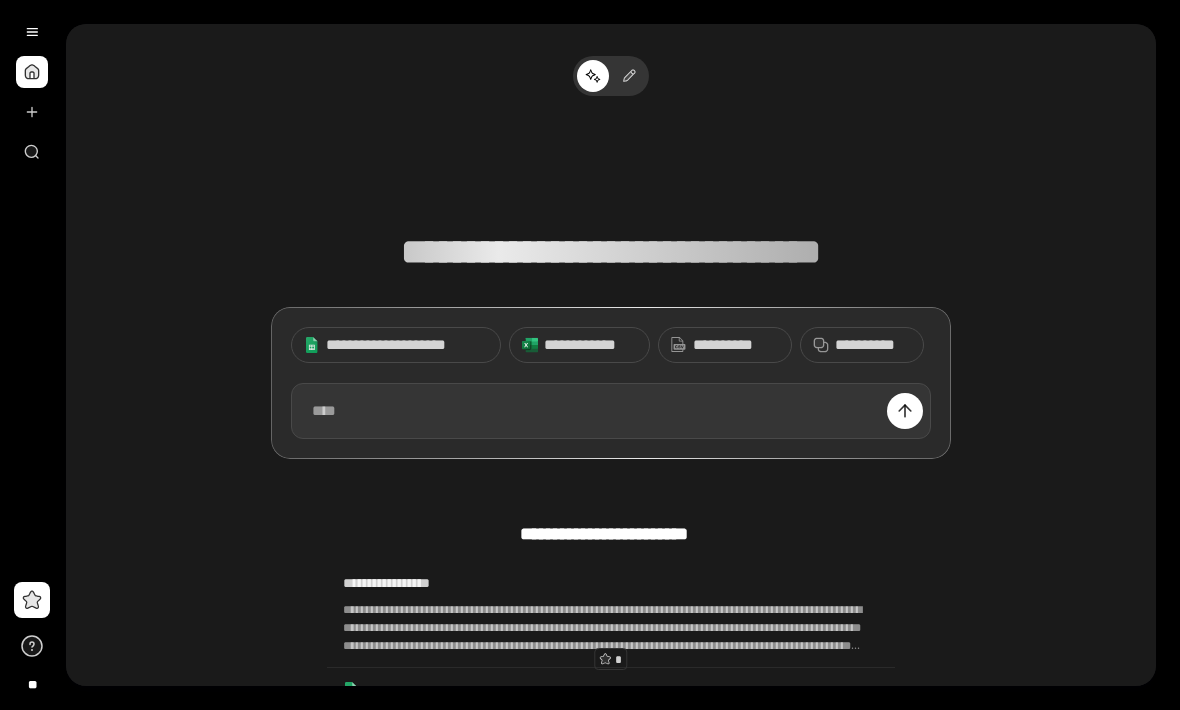 click on "**********" at bounding box center (736, 345) 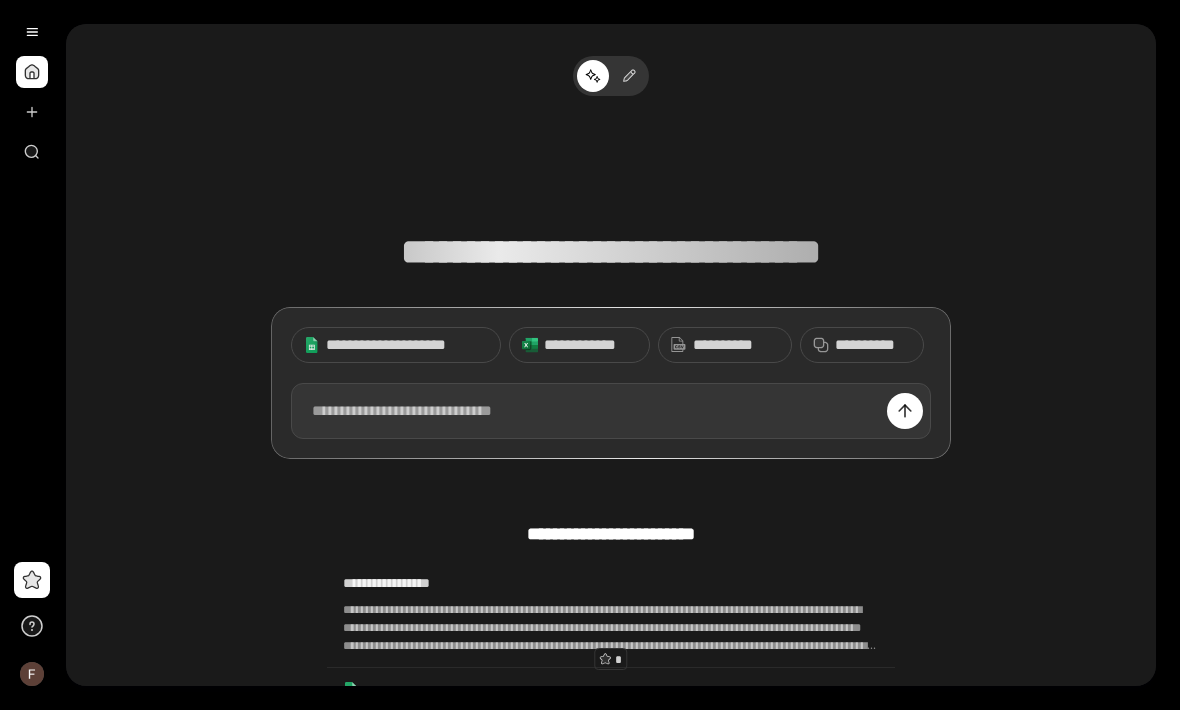click at bounding box center [611, 411] 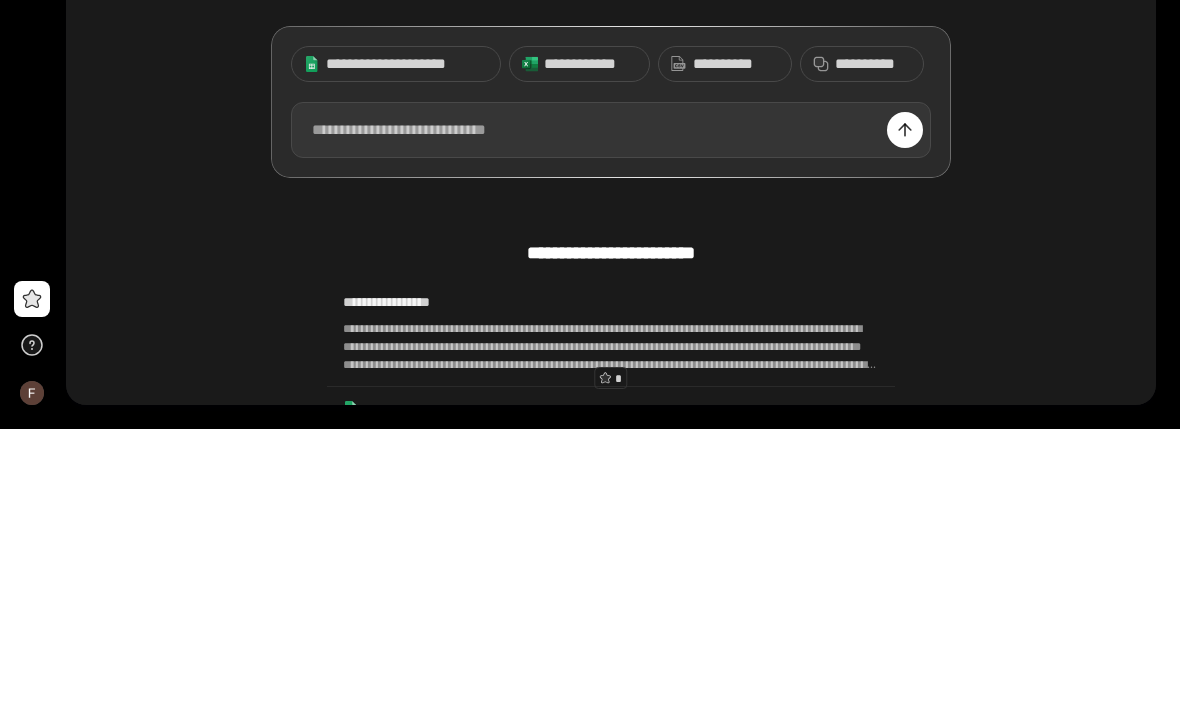 click at bounding box center (611, 411) 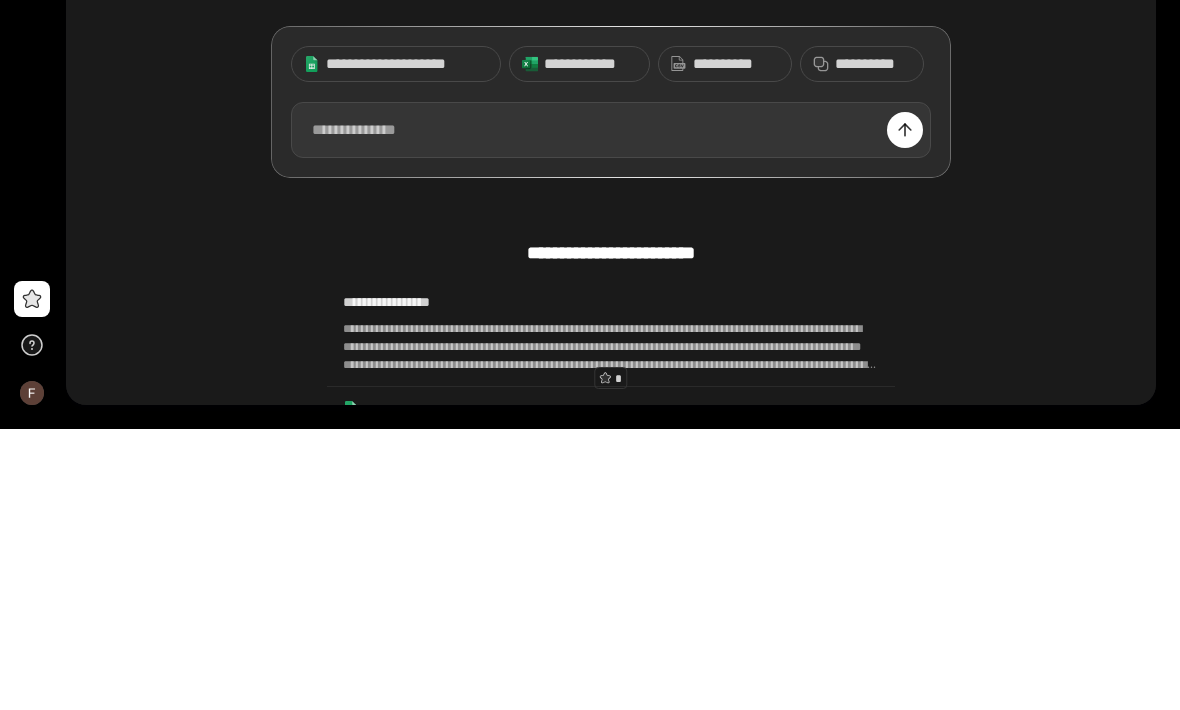 paste 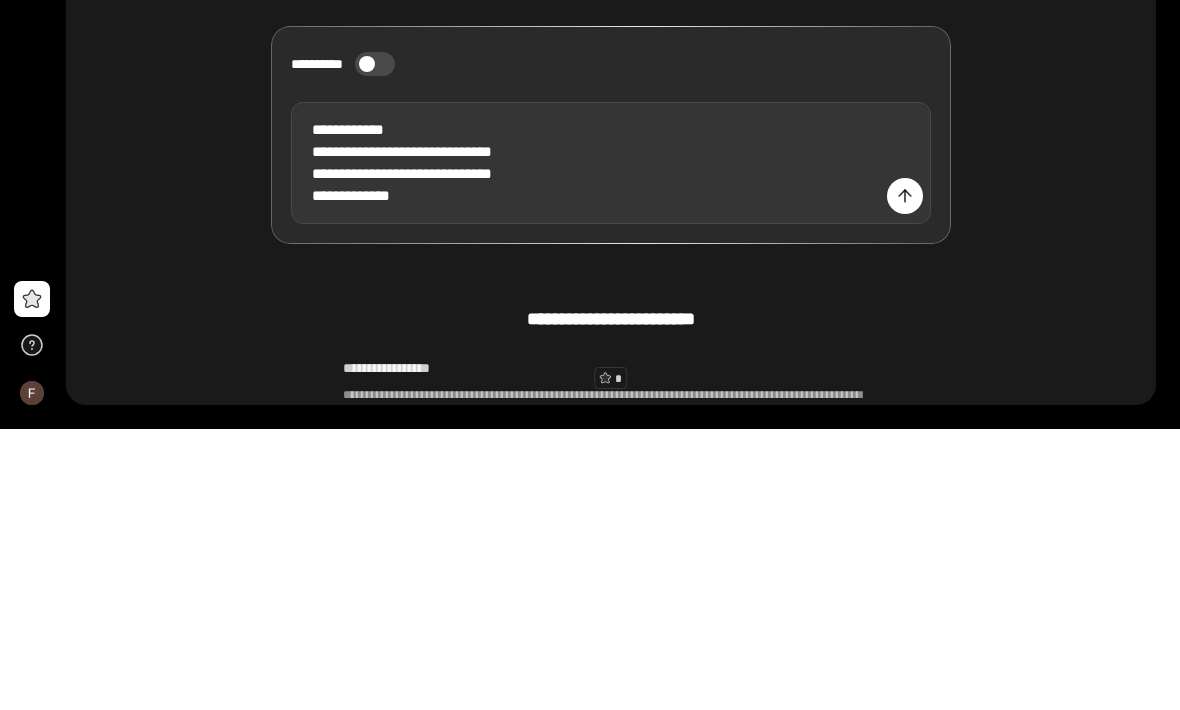 type 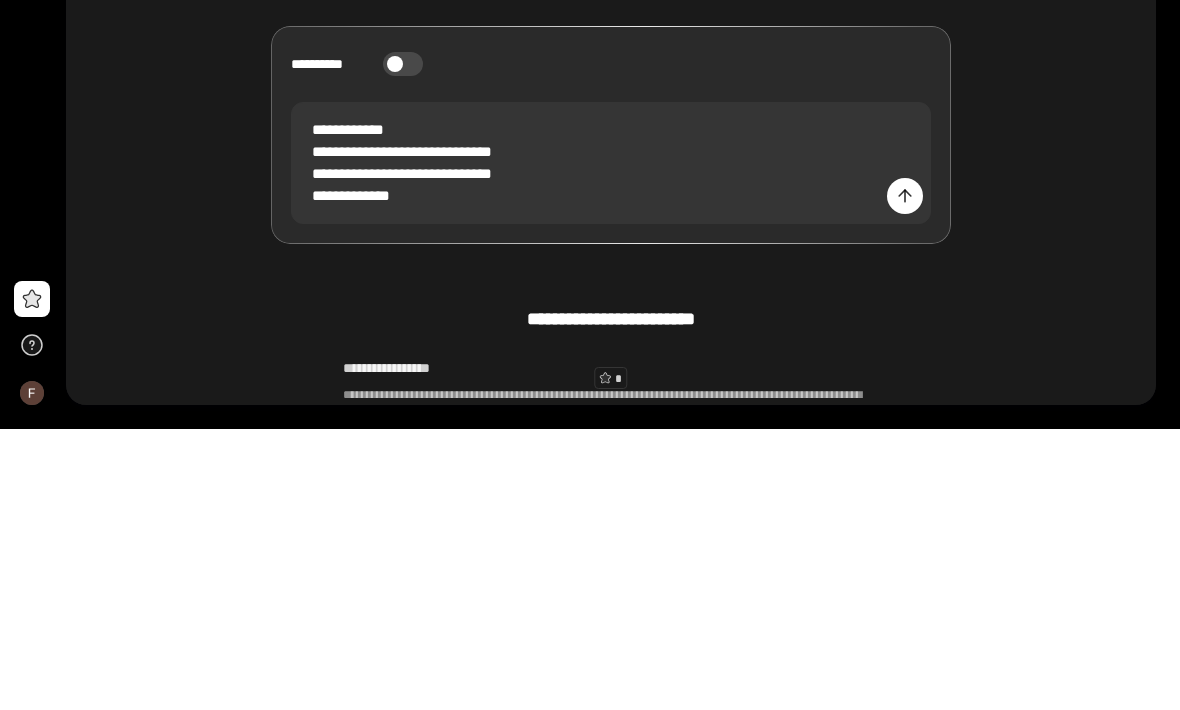 click at bounding box center [905, 477] 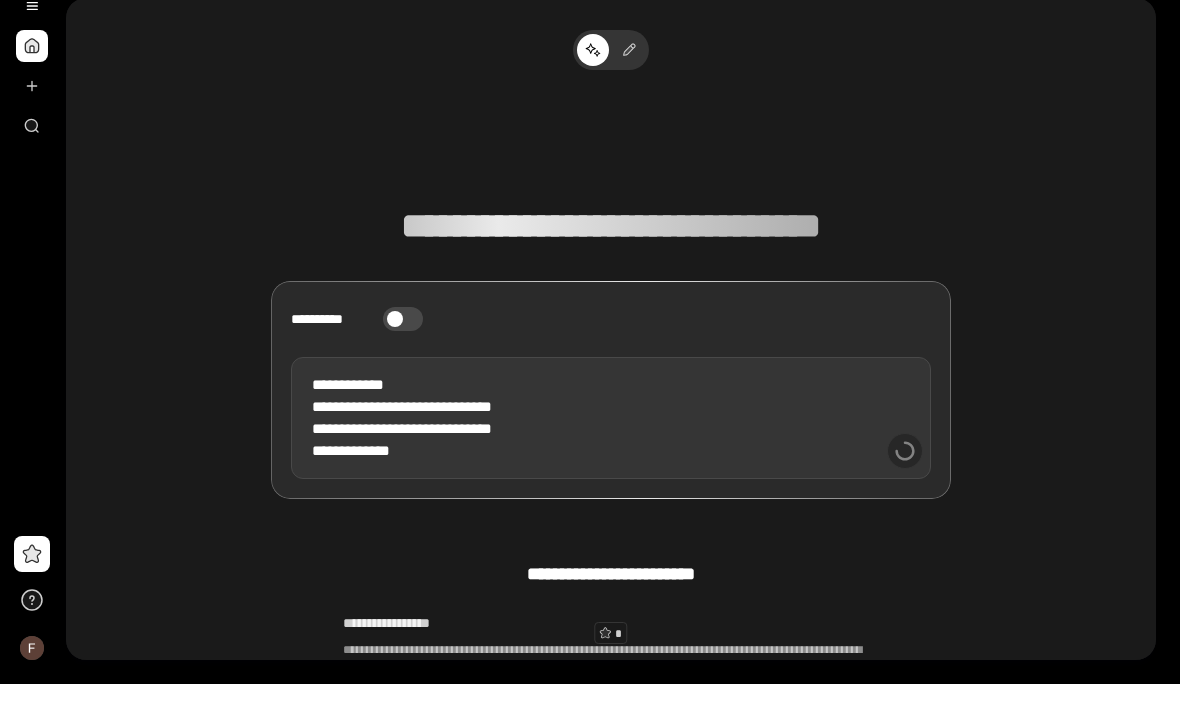scroll, scrollTop: 1, scrollLeft: 0, axis: vertical 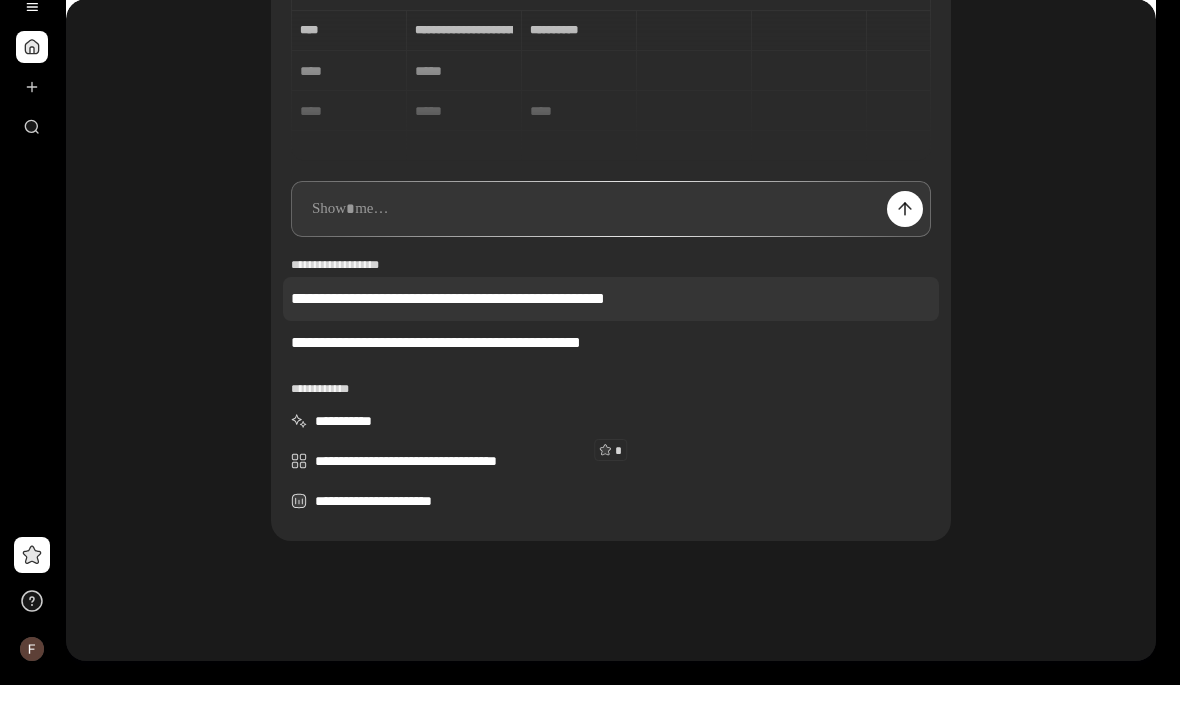 click on "**********" at bounding box center [611, 324] 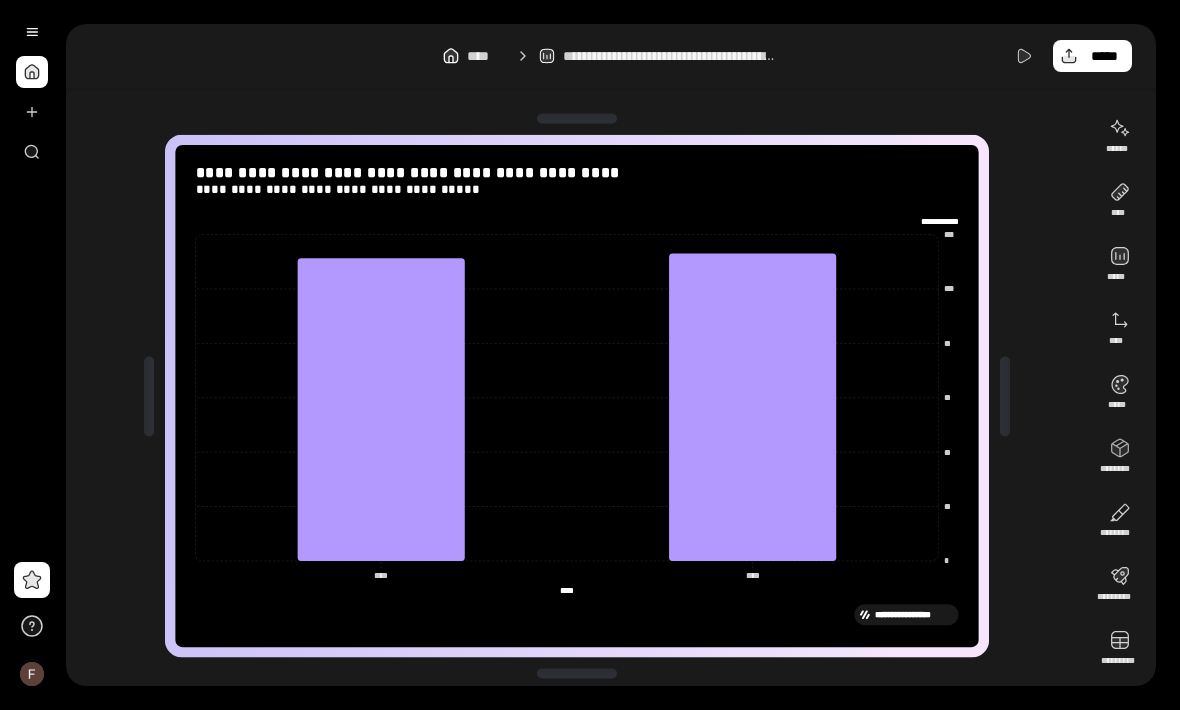click at bounding box center (1120, 648) 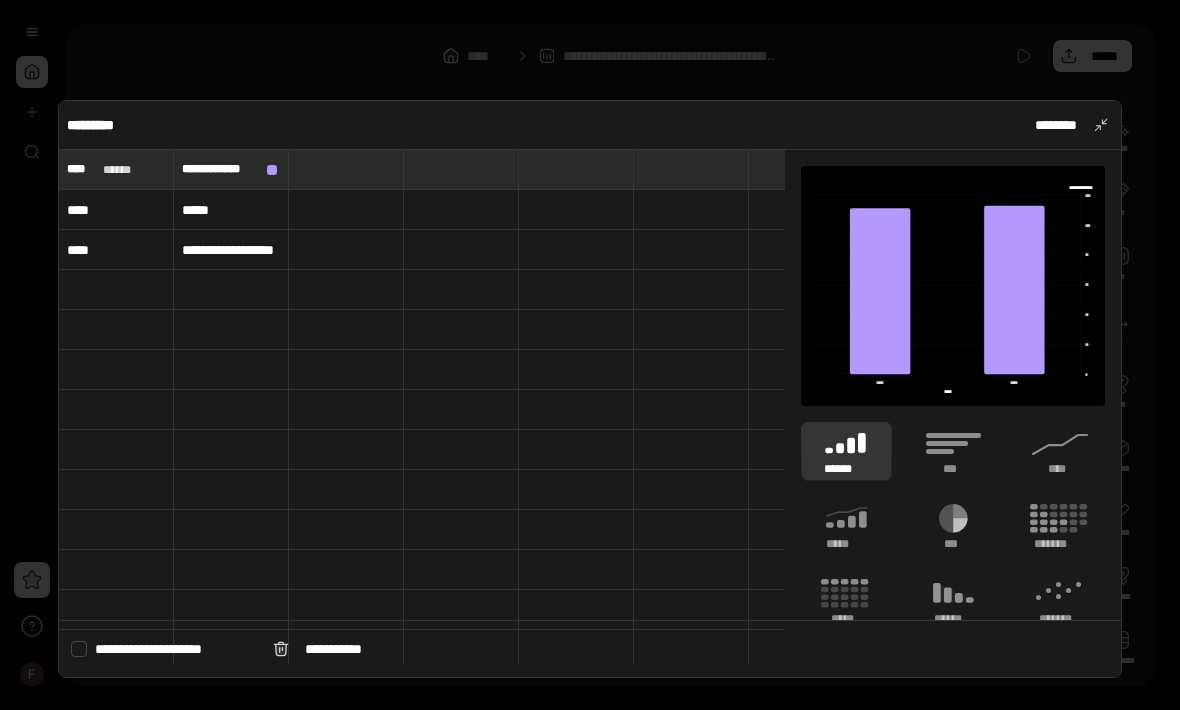 click on "********" at bounding box center [1068, 125] 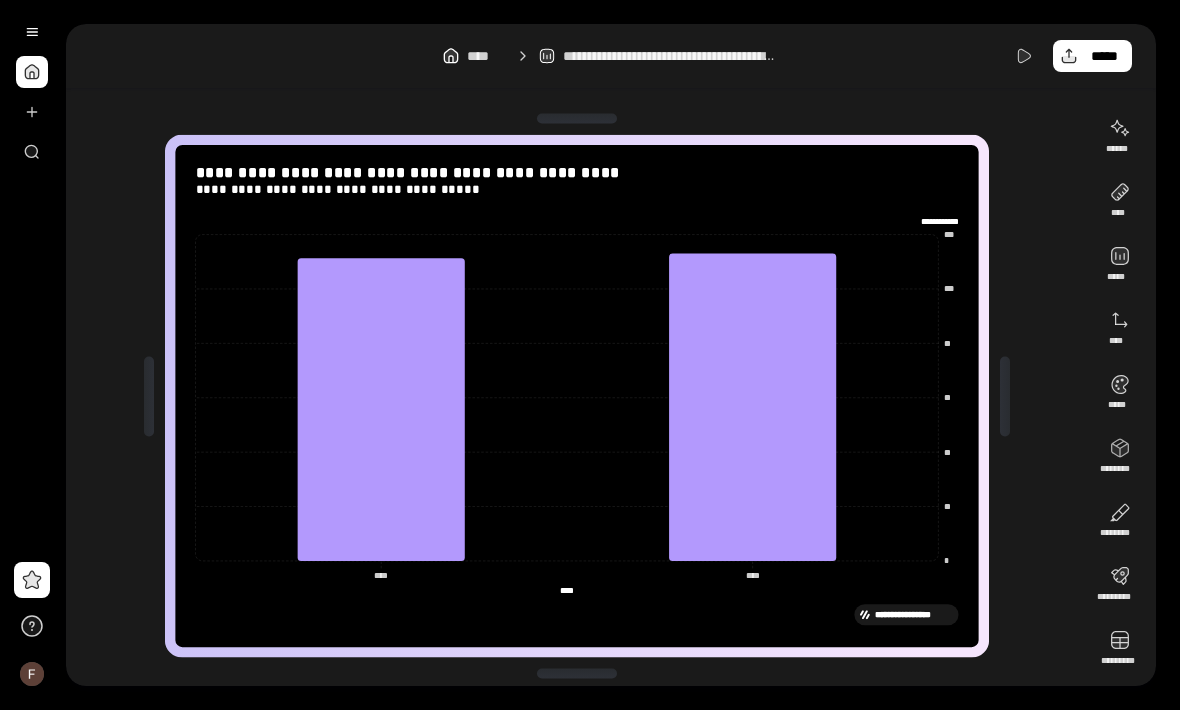 scroll, scrollTop: 0, scrollLeft: 0, axis: both 